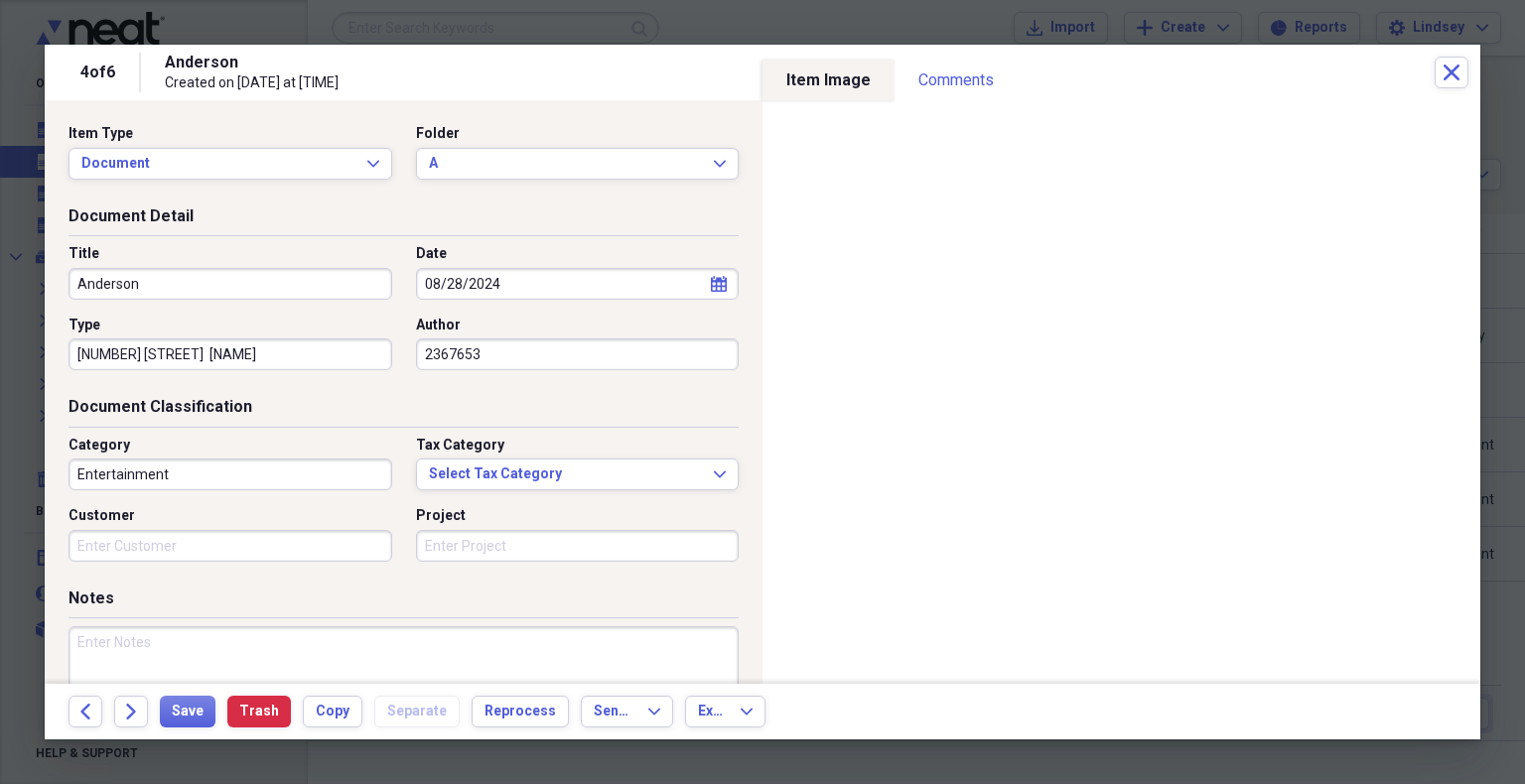 scroll, scrollTop: 0, scrollLeft: 0, axis: both 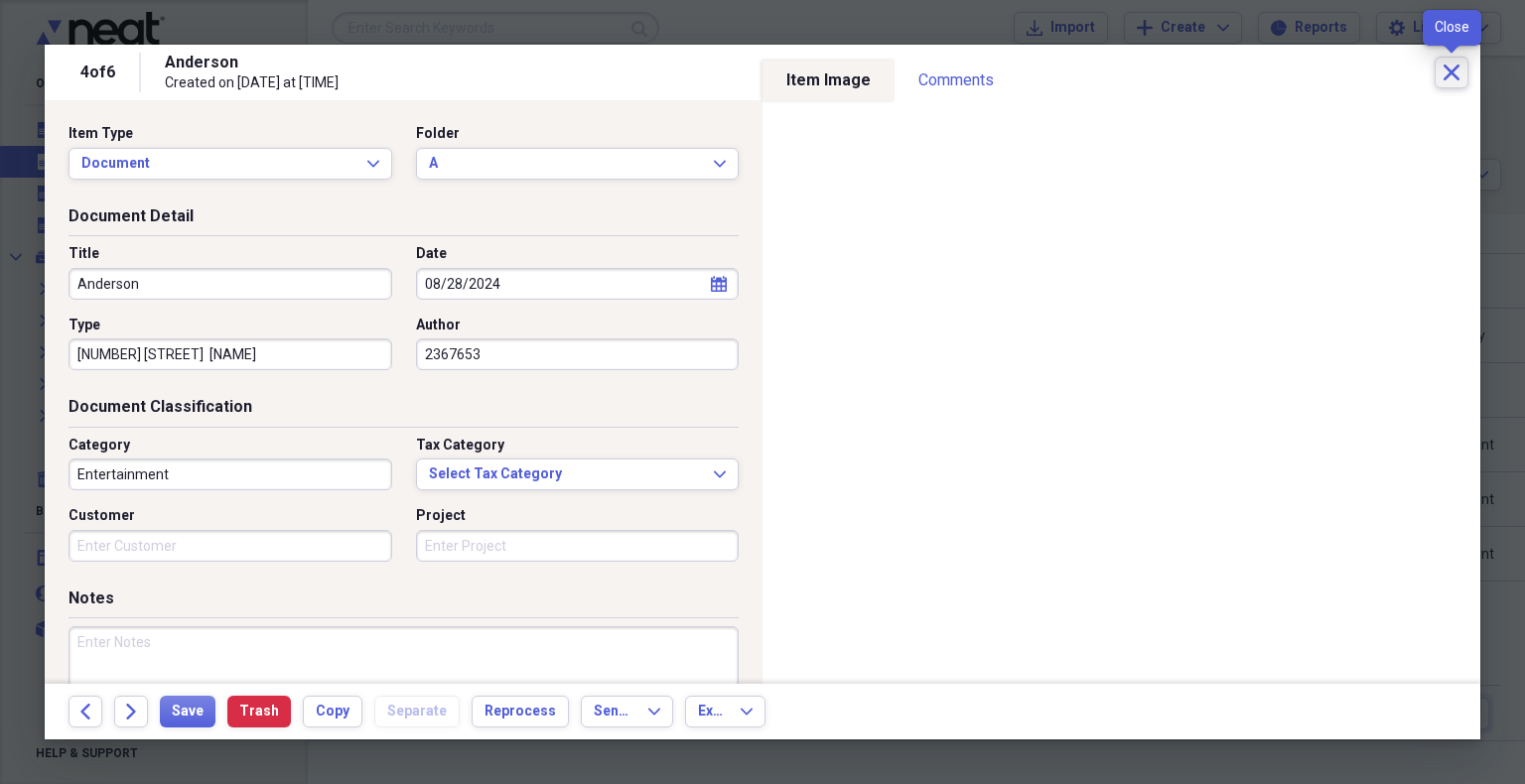 click on "Close" 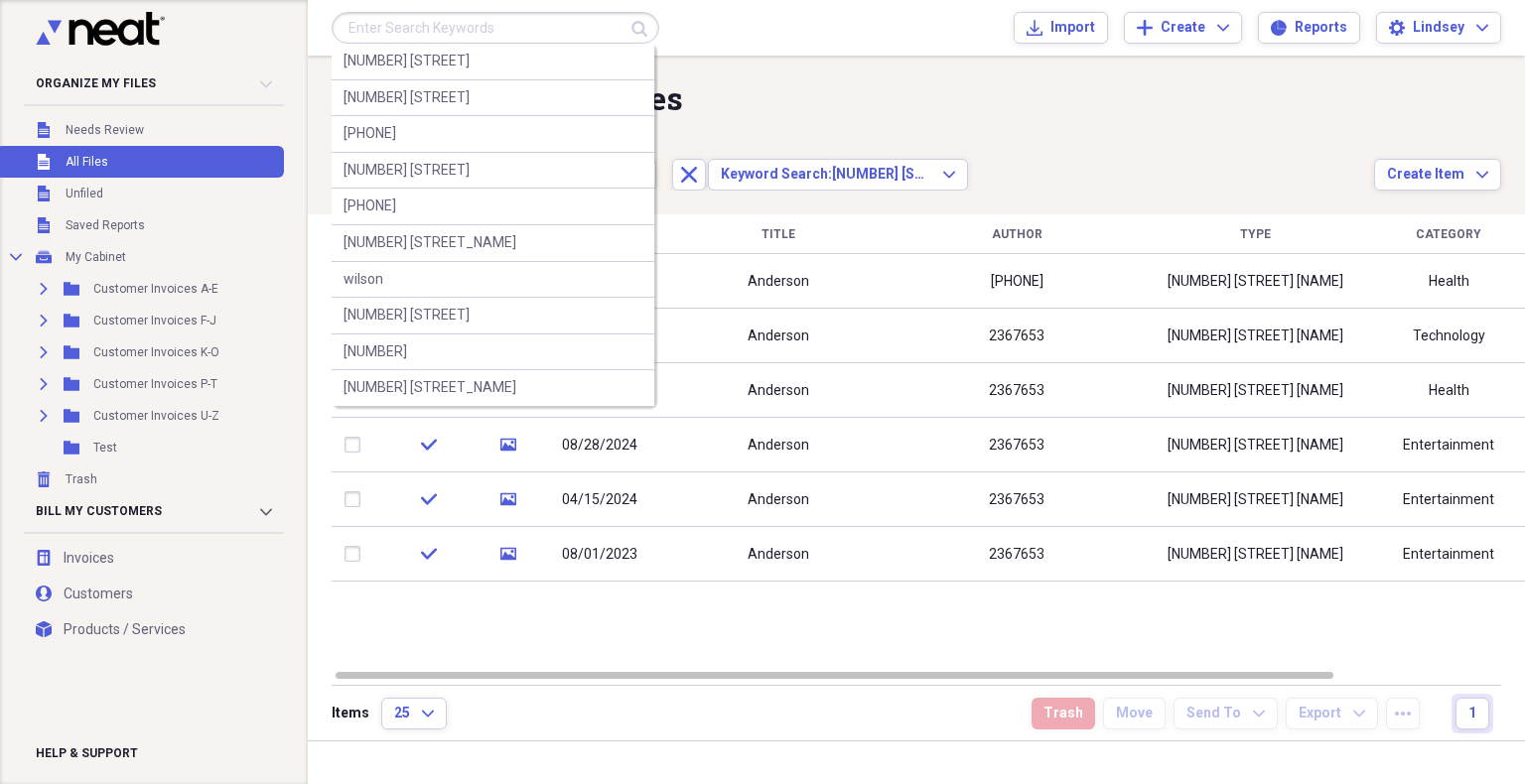 click at bounding box center (495, 28) 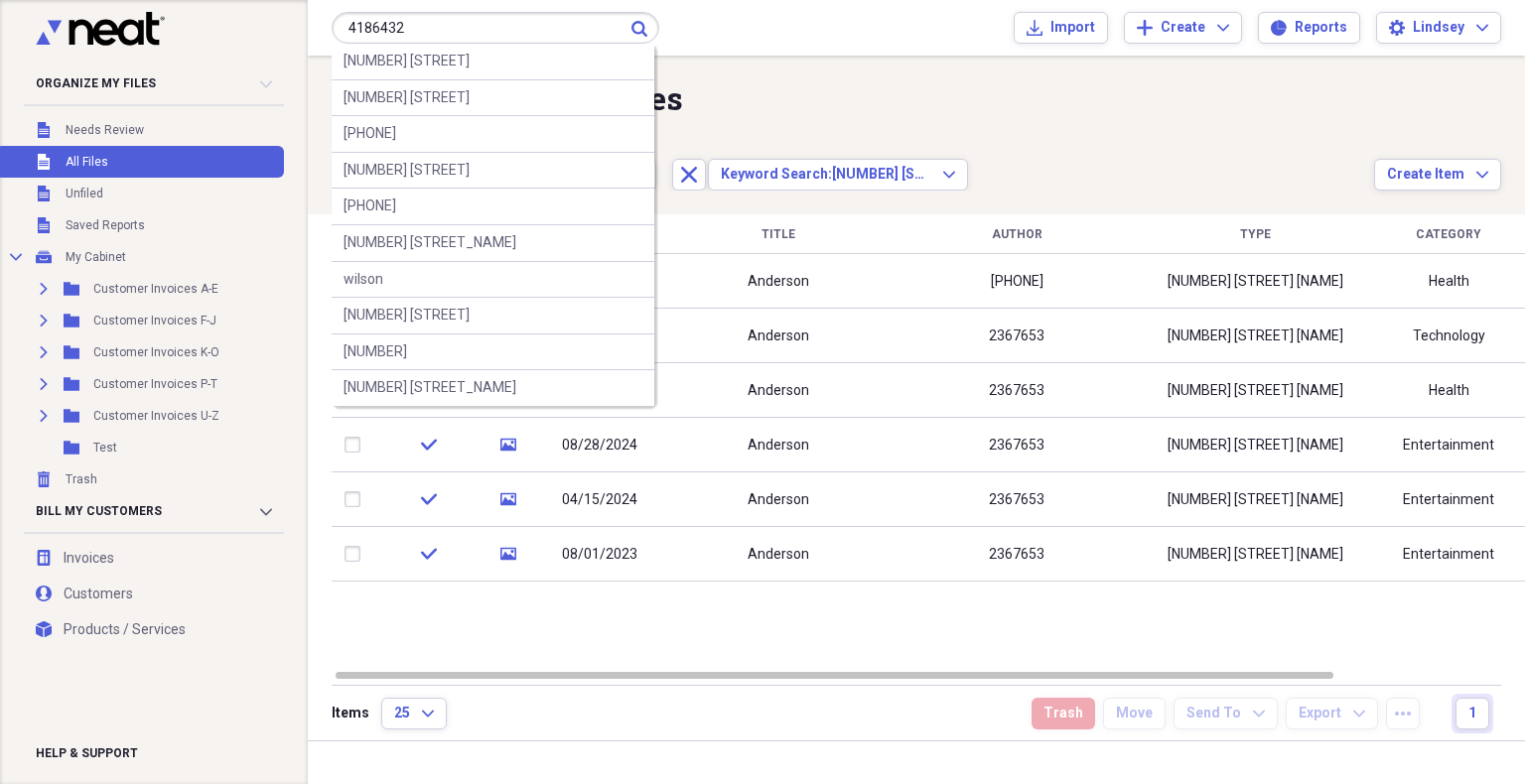 type on "4186432" 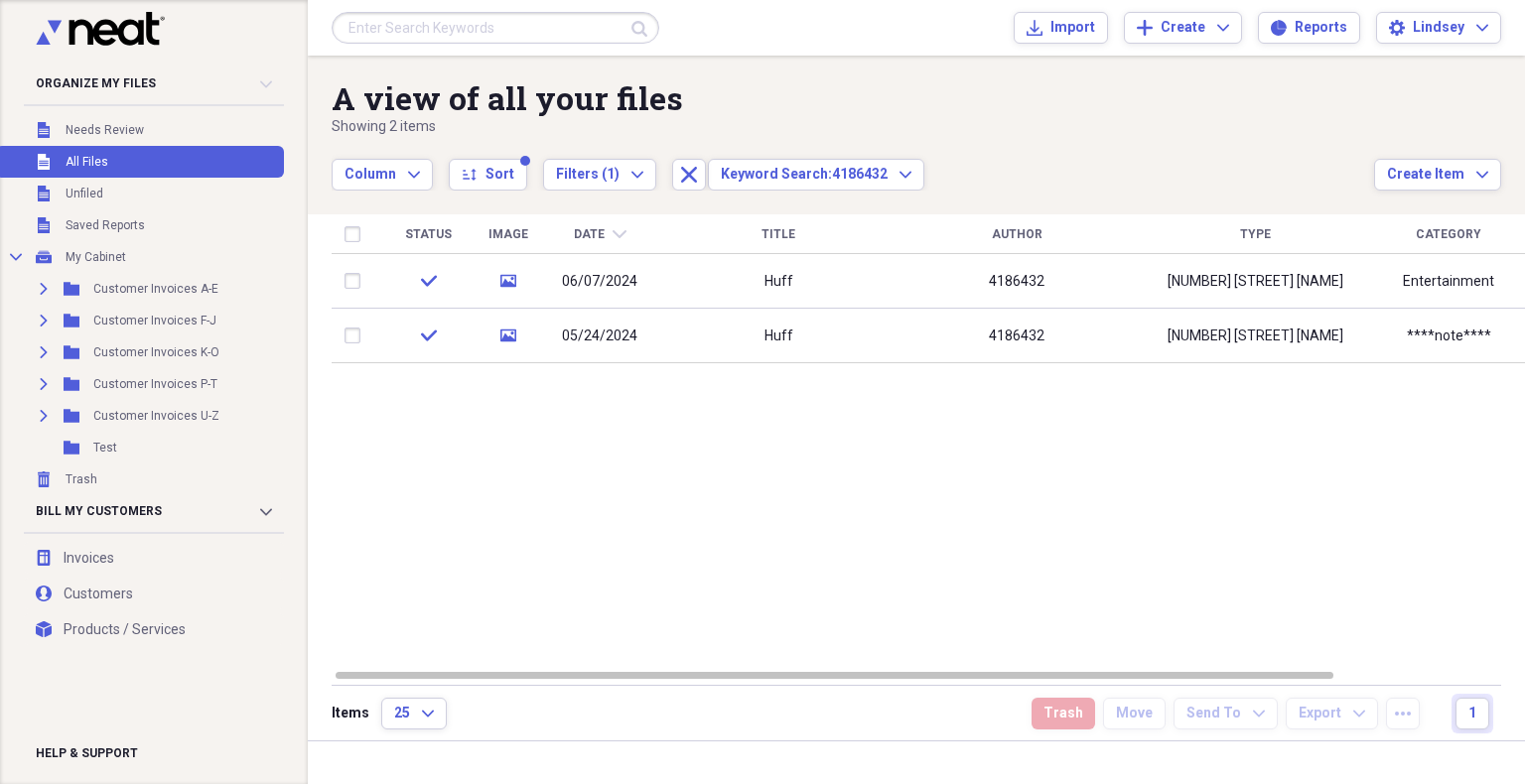 click at bounding box center (495, 28) 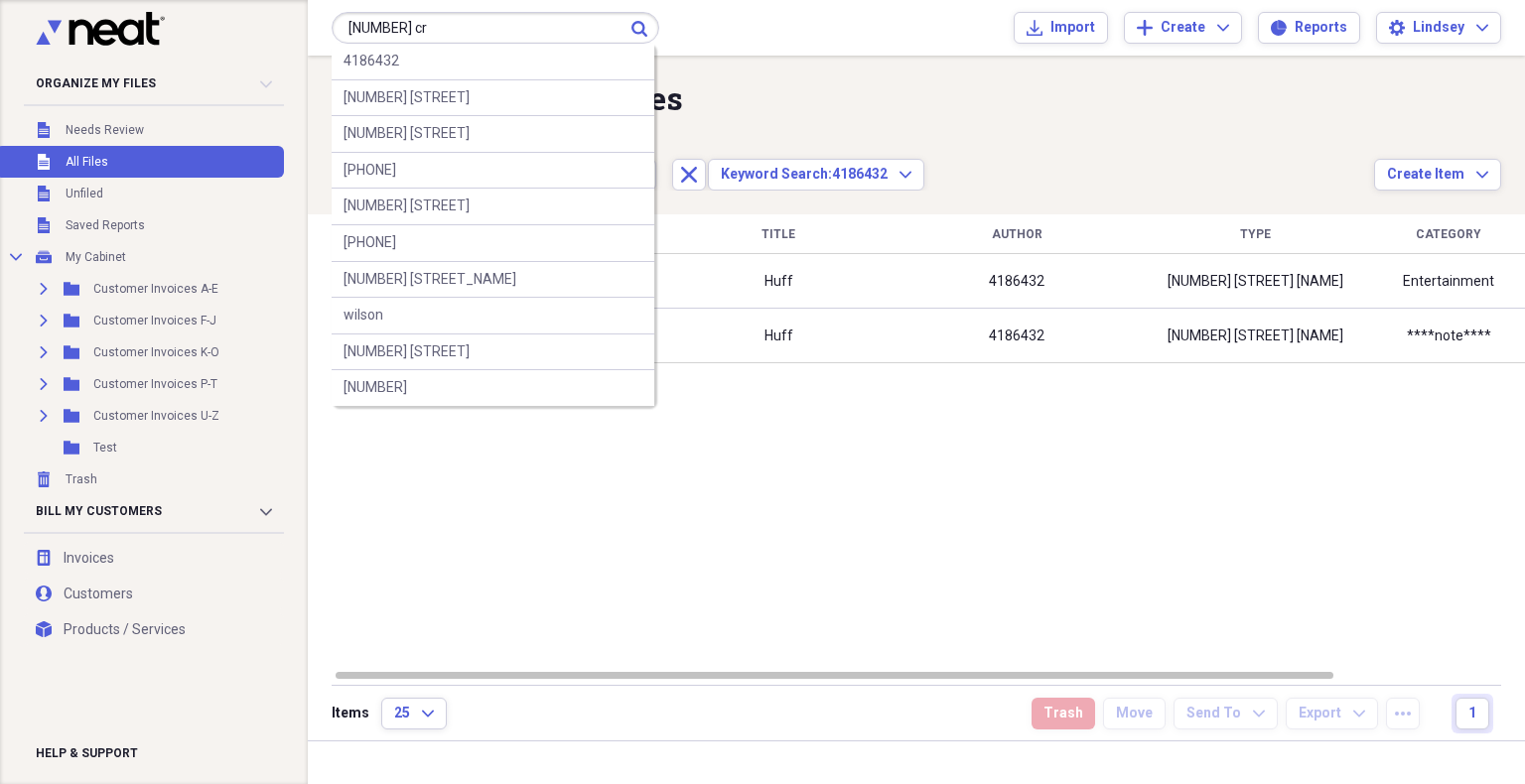 type on "[NUMBER] cr" 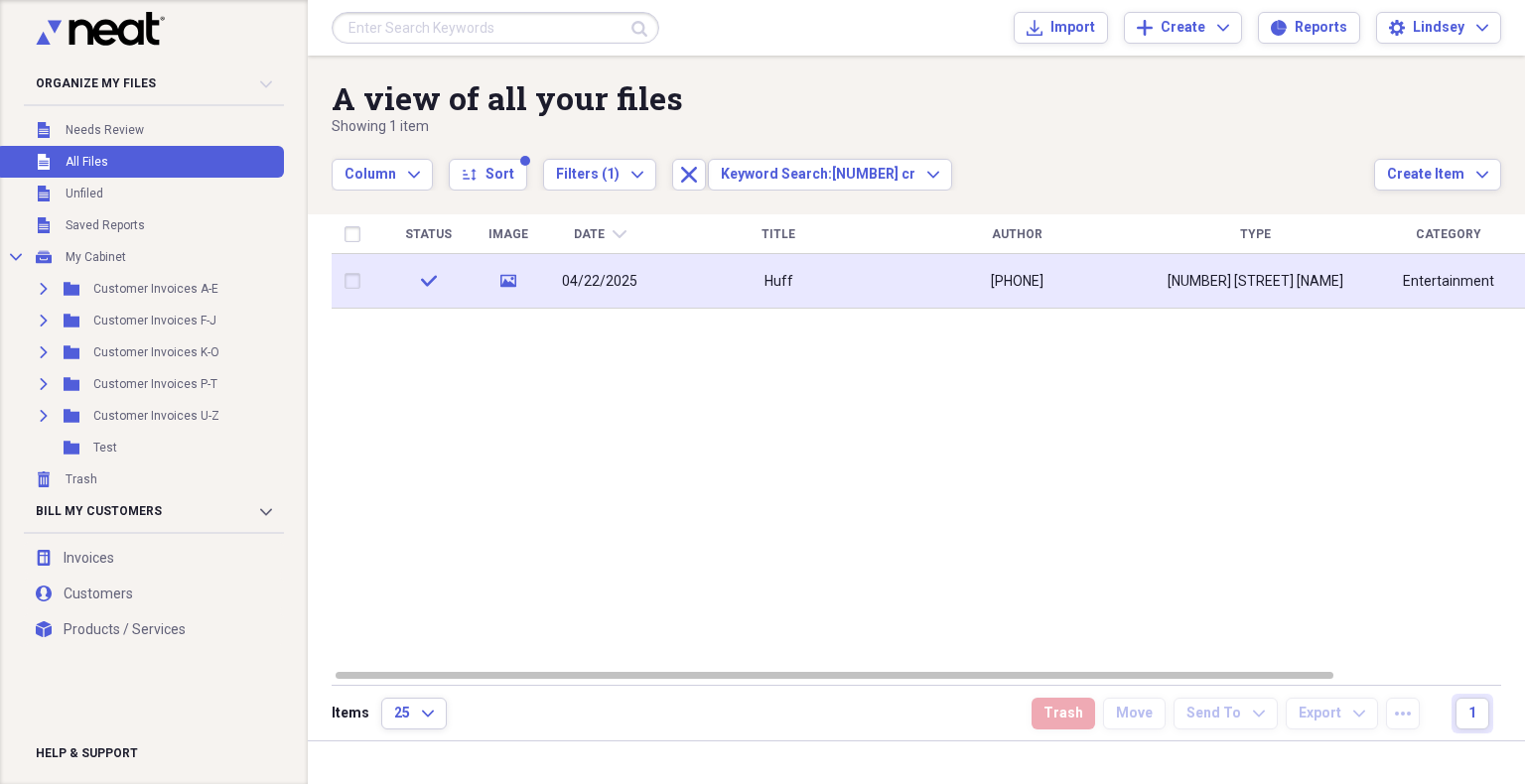 click on "[PHONE]" at bounding box center [1017, 282] 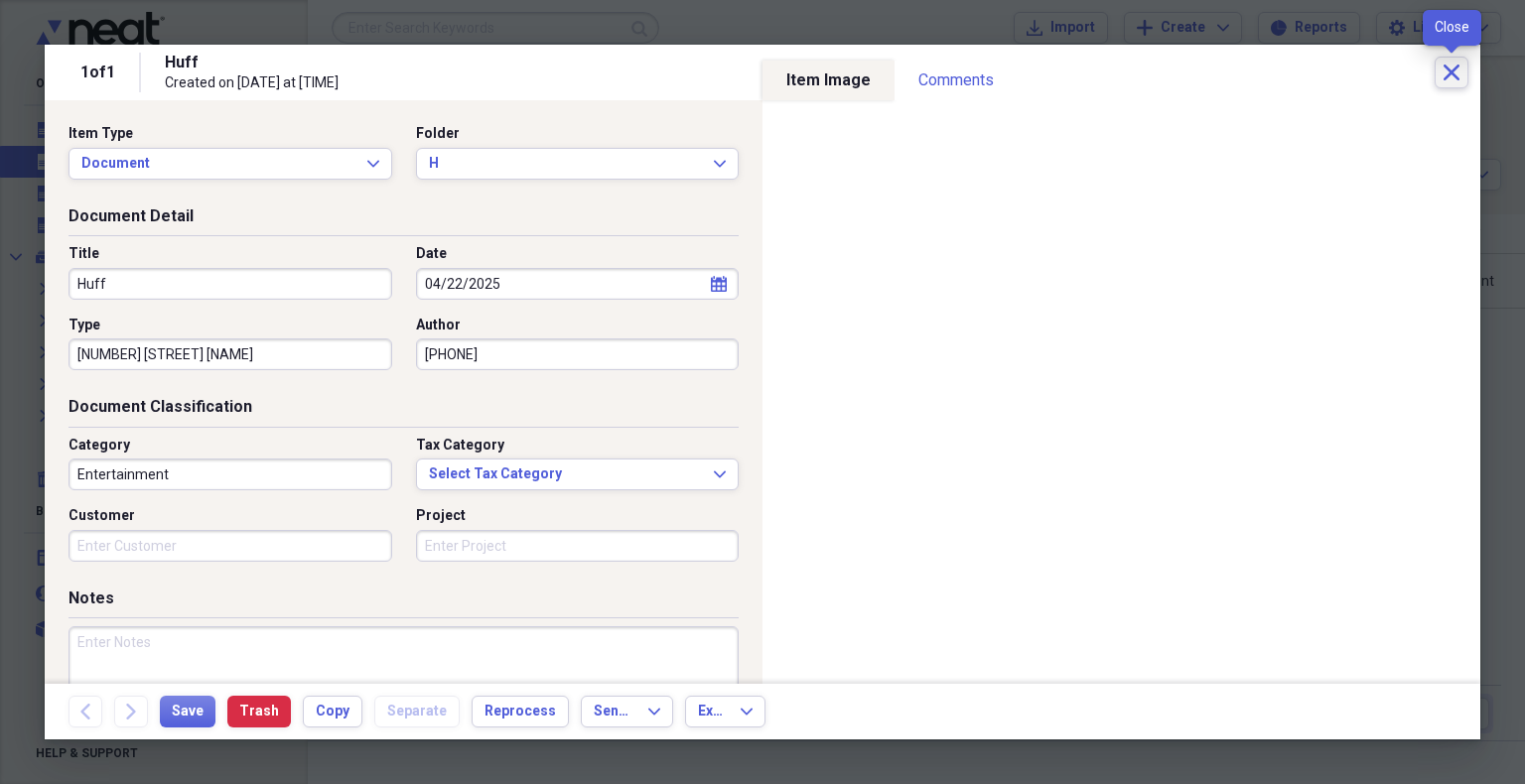 click on "Close" at bounding box center [1452, 72] 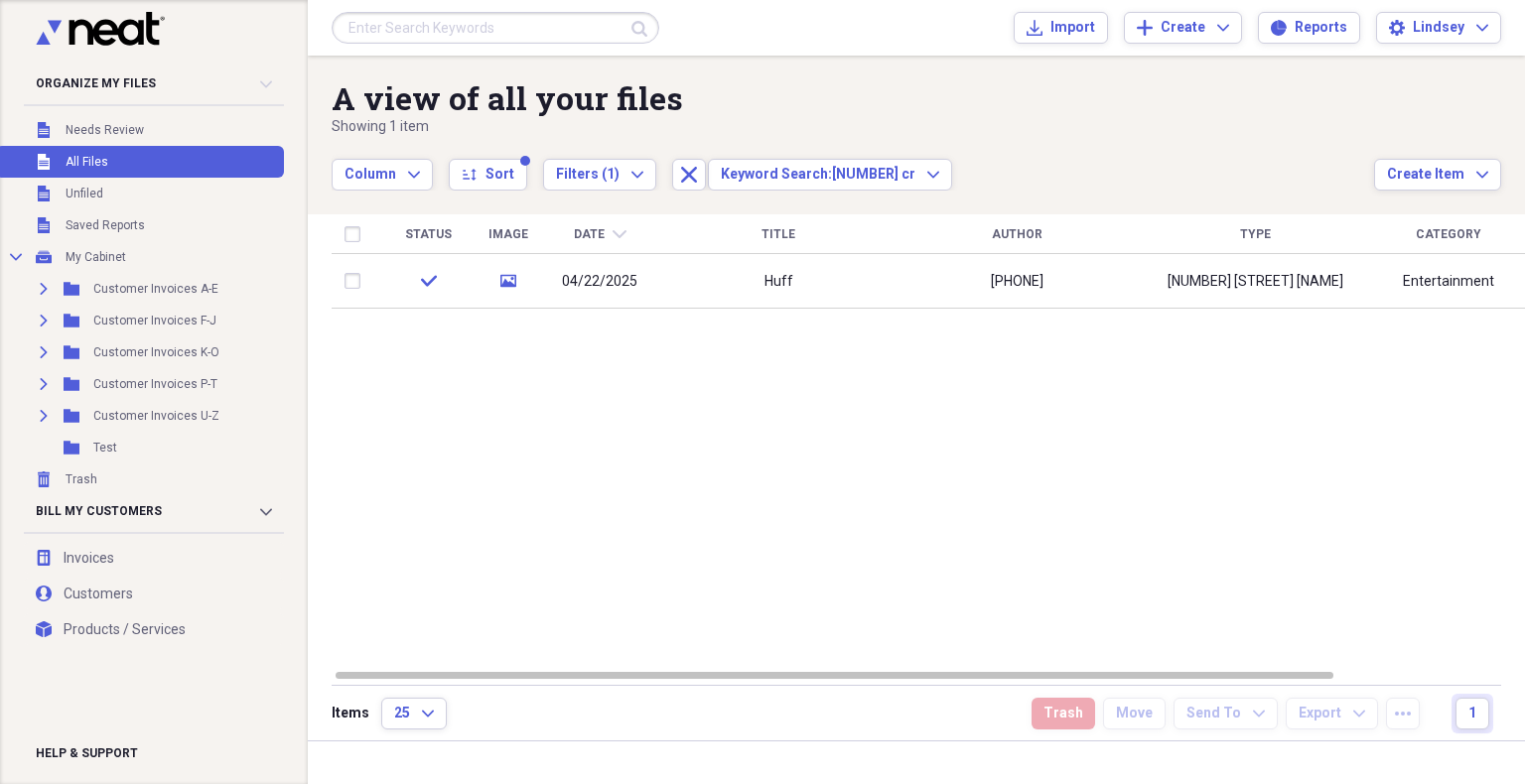 click at bounding box center (495, 28) 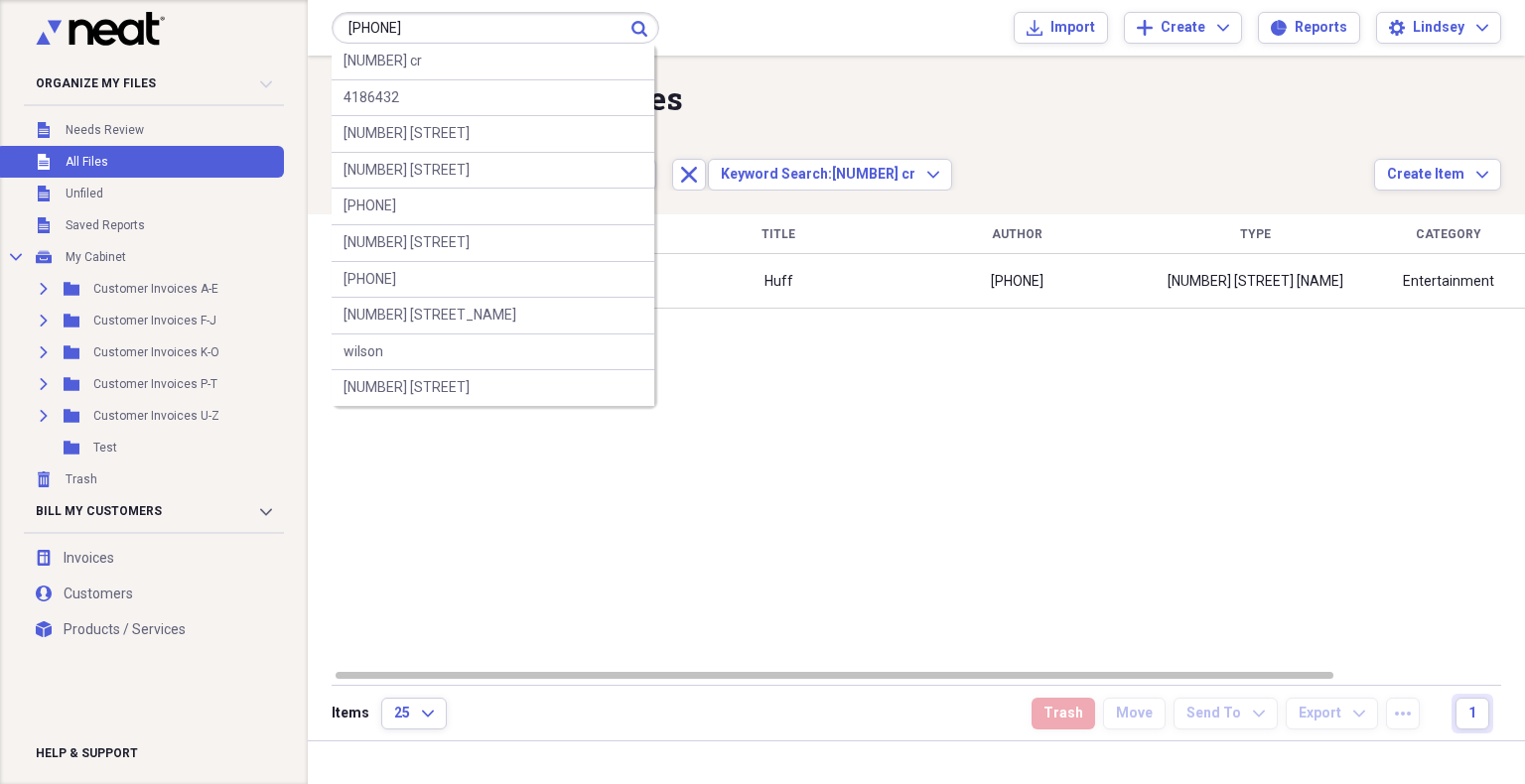 type on "[PHONE]" 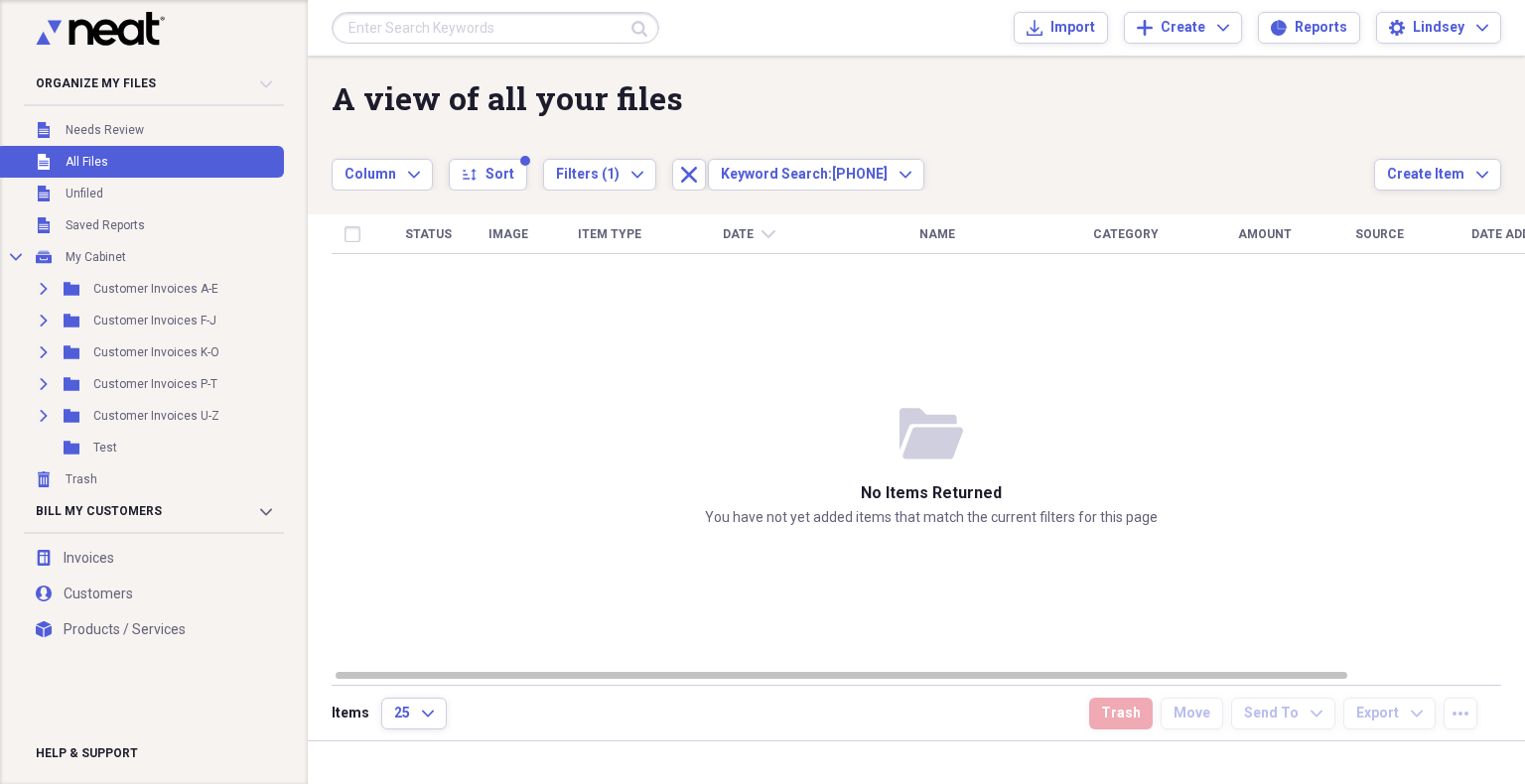 click at bounding box center [495, 28] 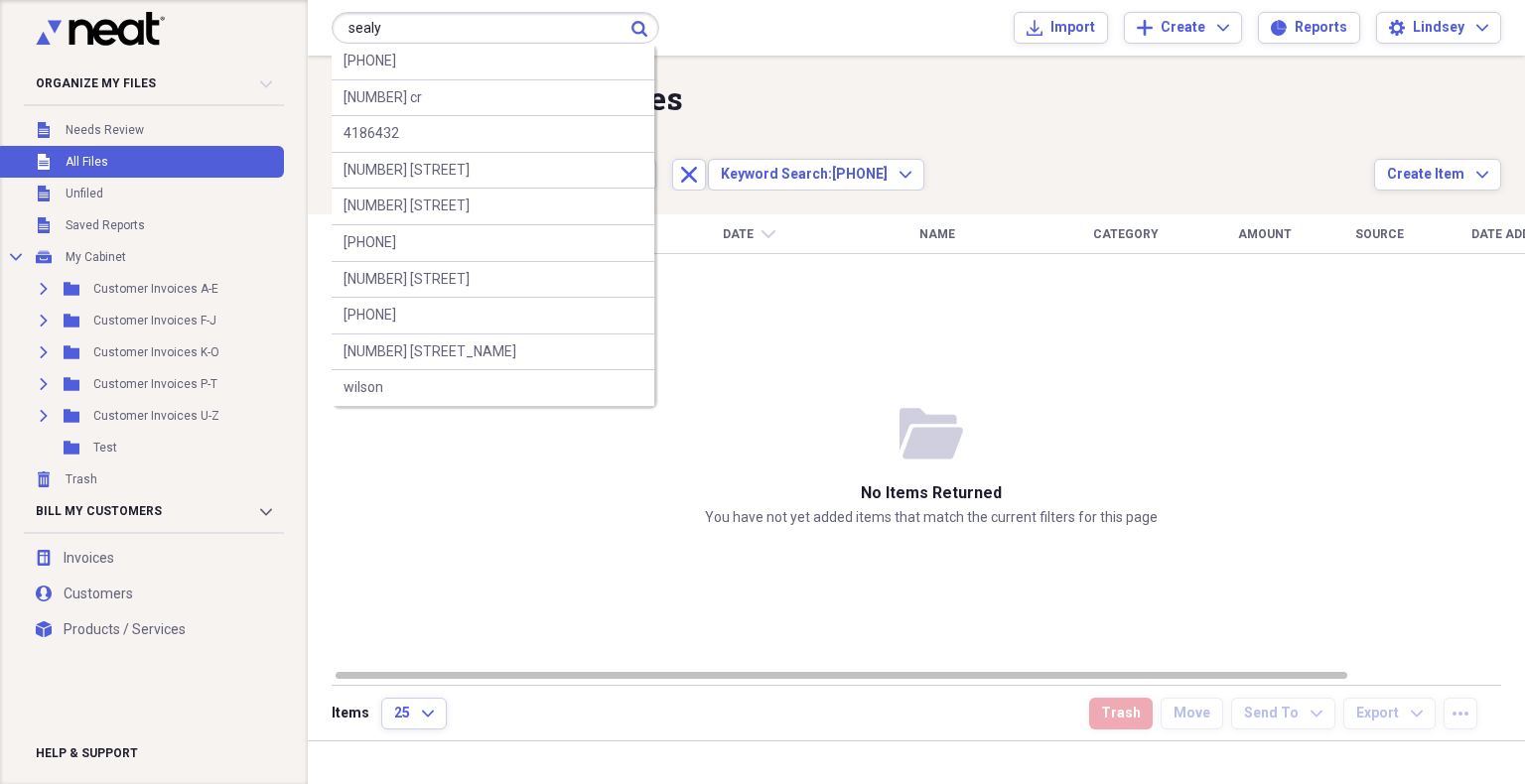 type on "sealy" 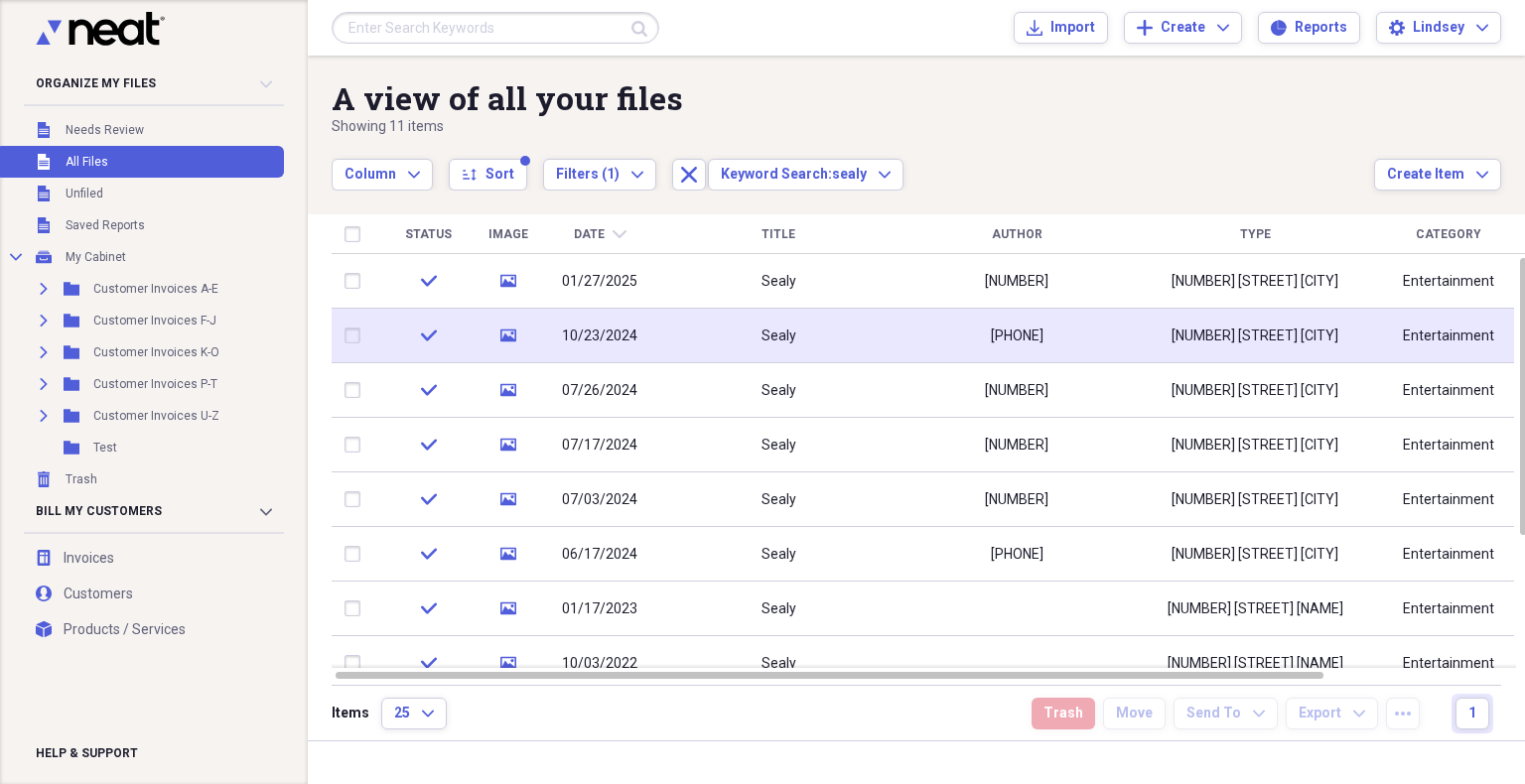click on "Sealy" at bounding box center [778, 335] 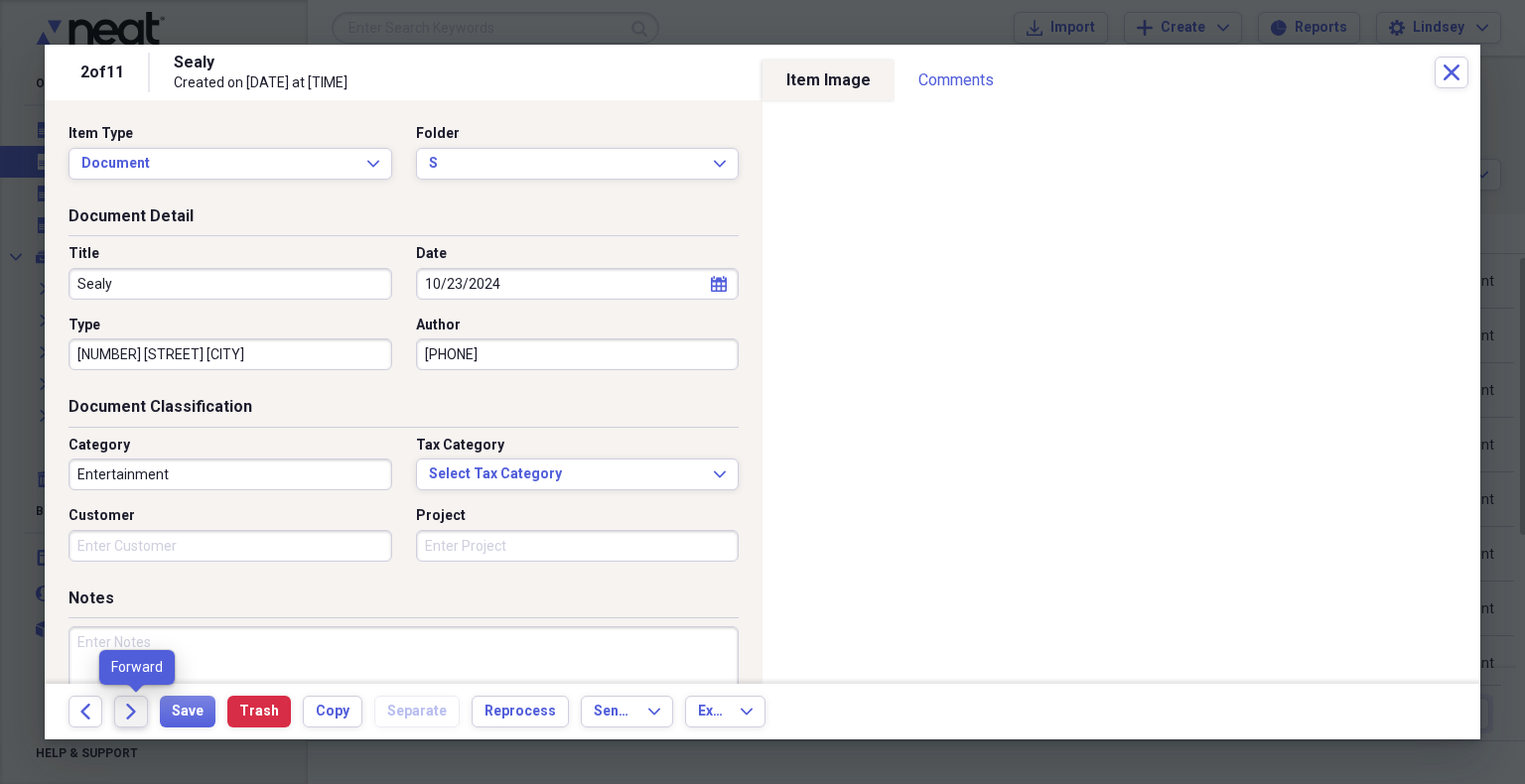click on "Forward" 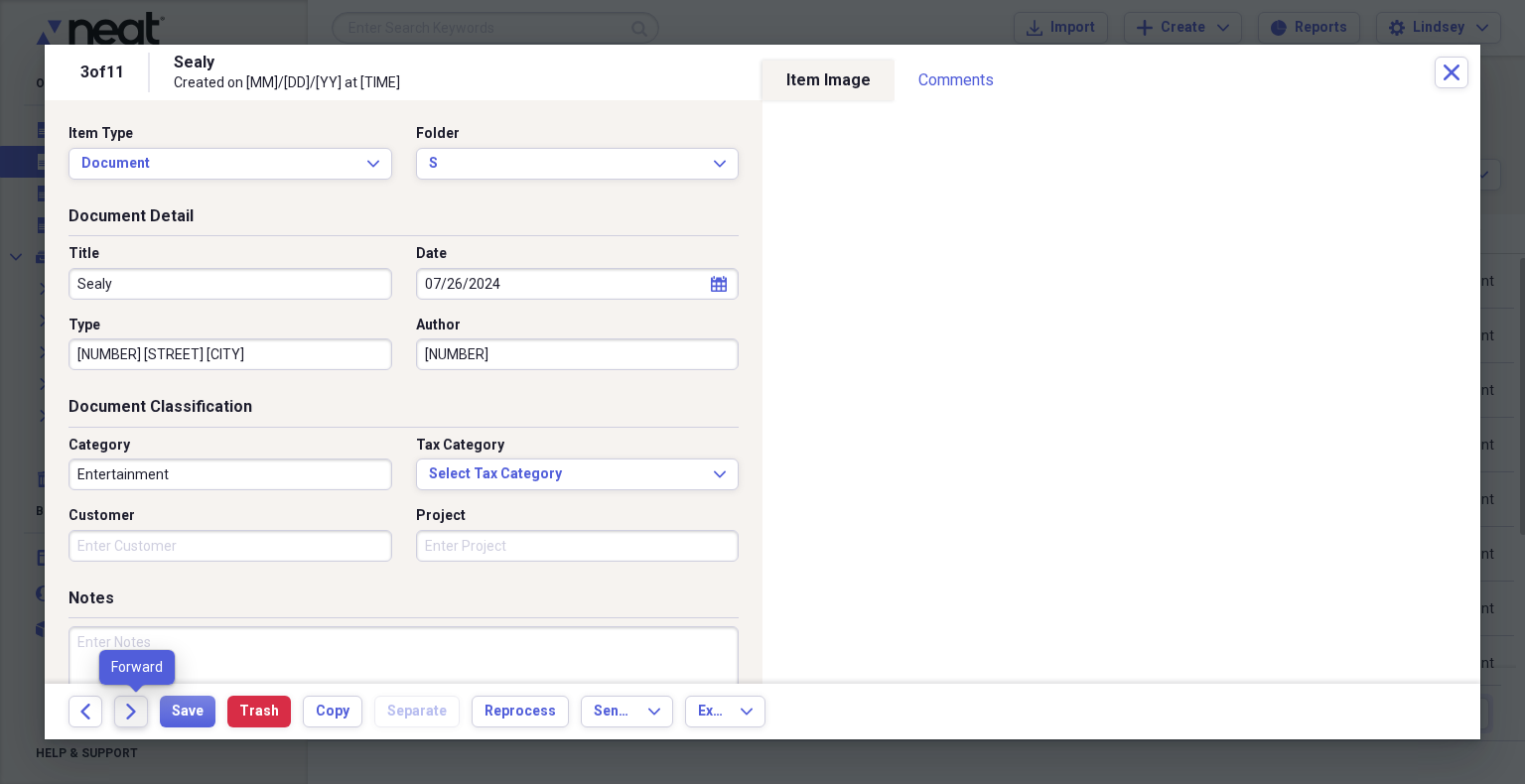 click on "Forward" 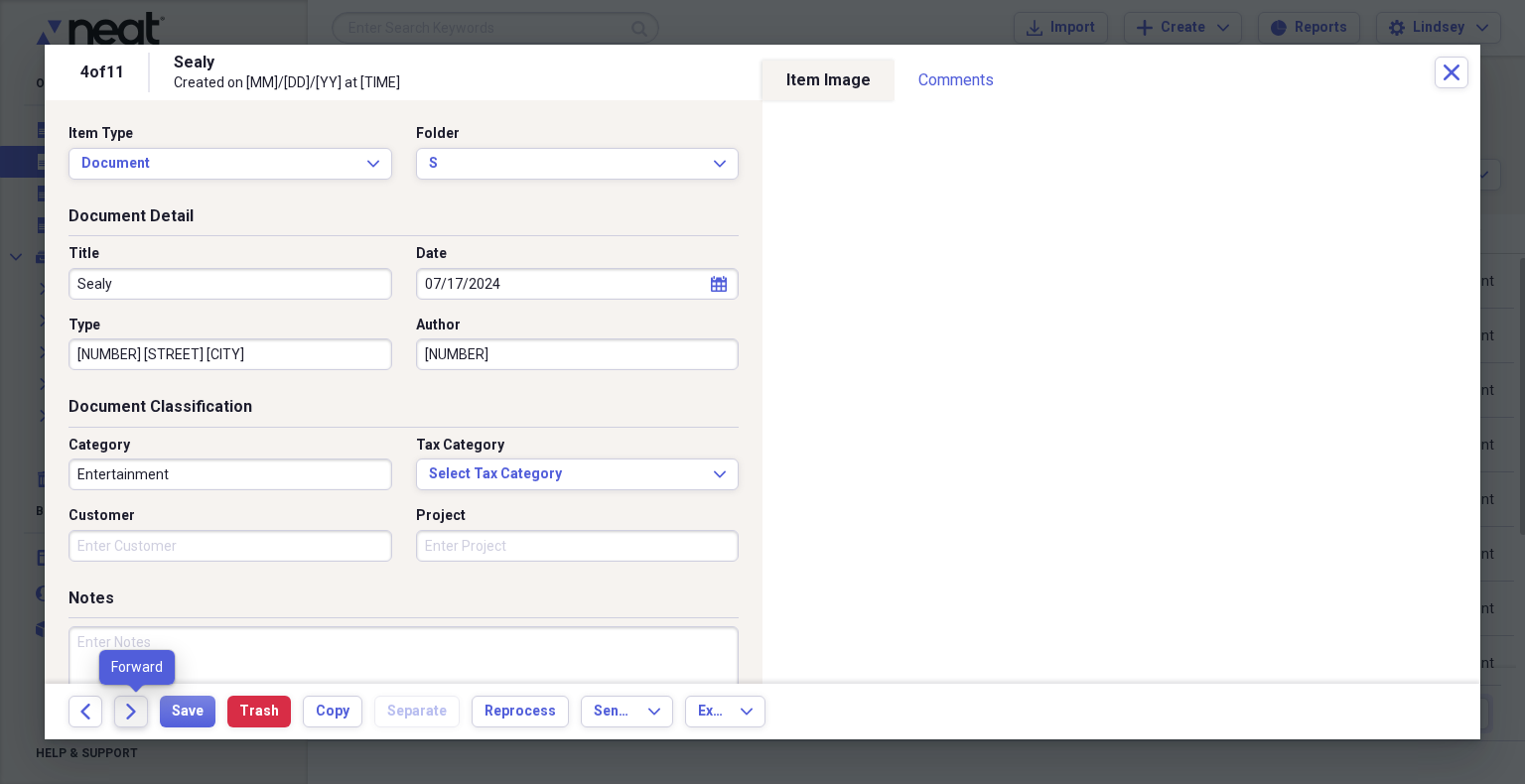 click on "Forward" 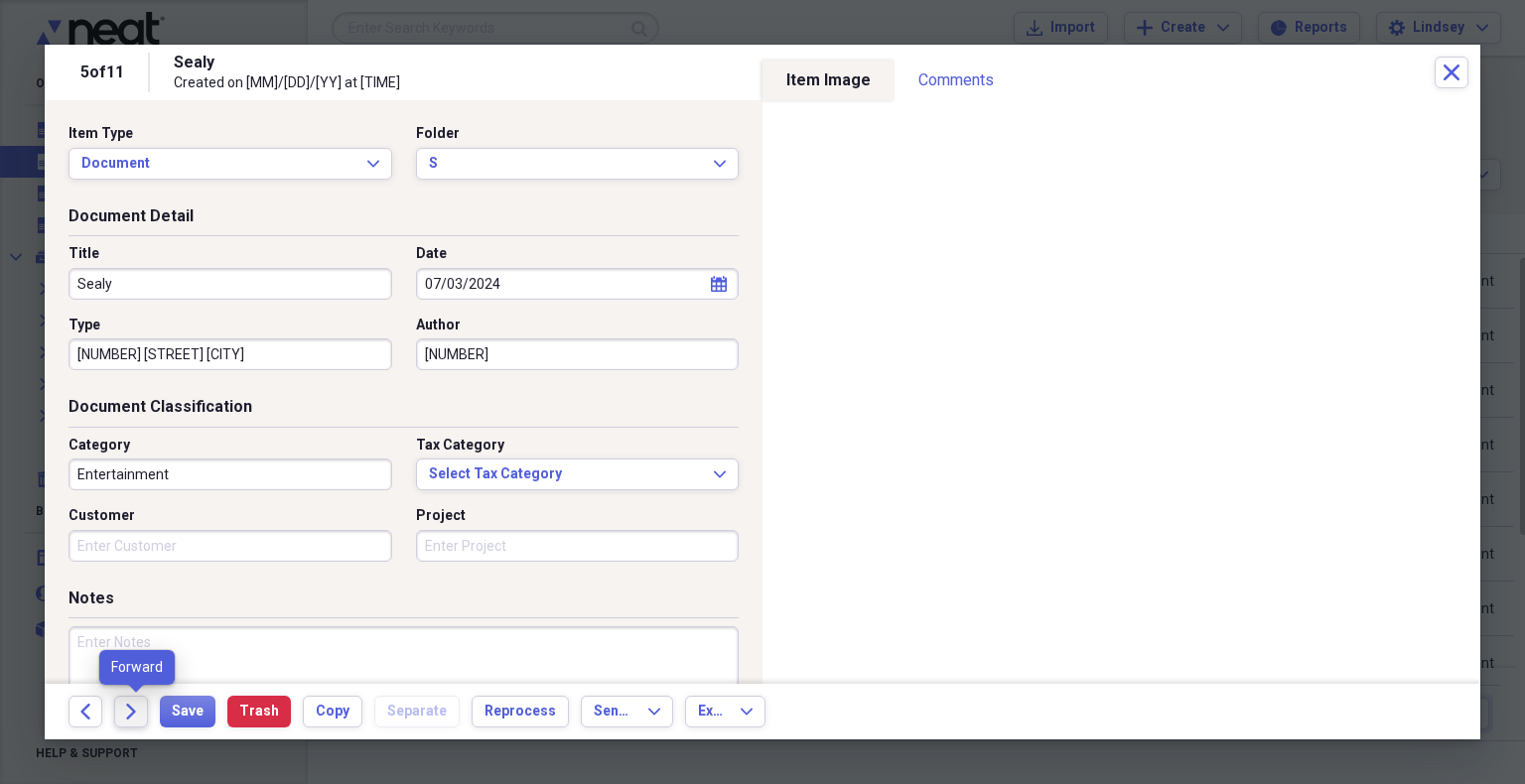 click on "Forward" 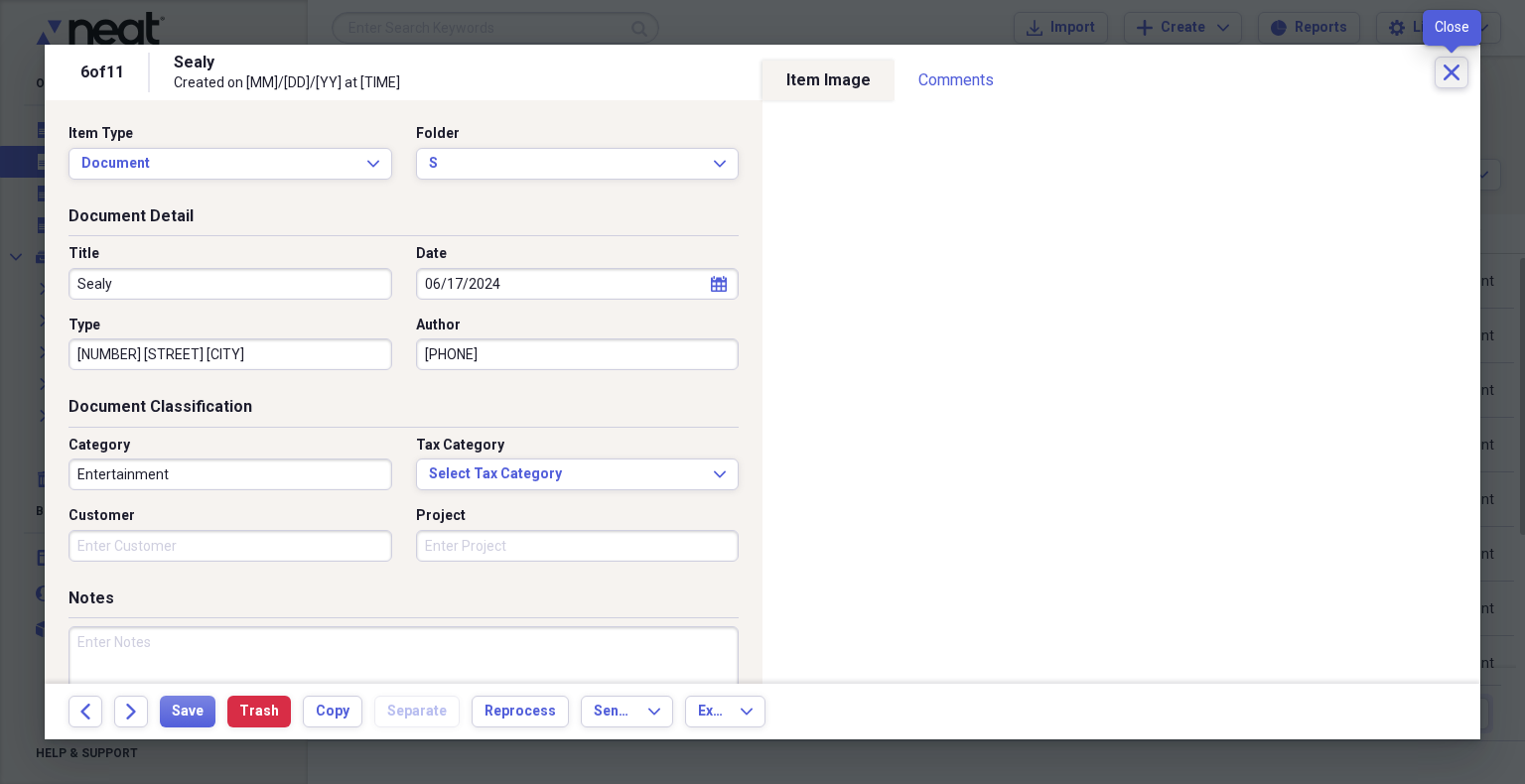 click on "Close" at bounding box center [1452, 72] 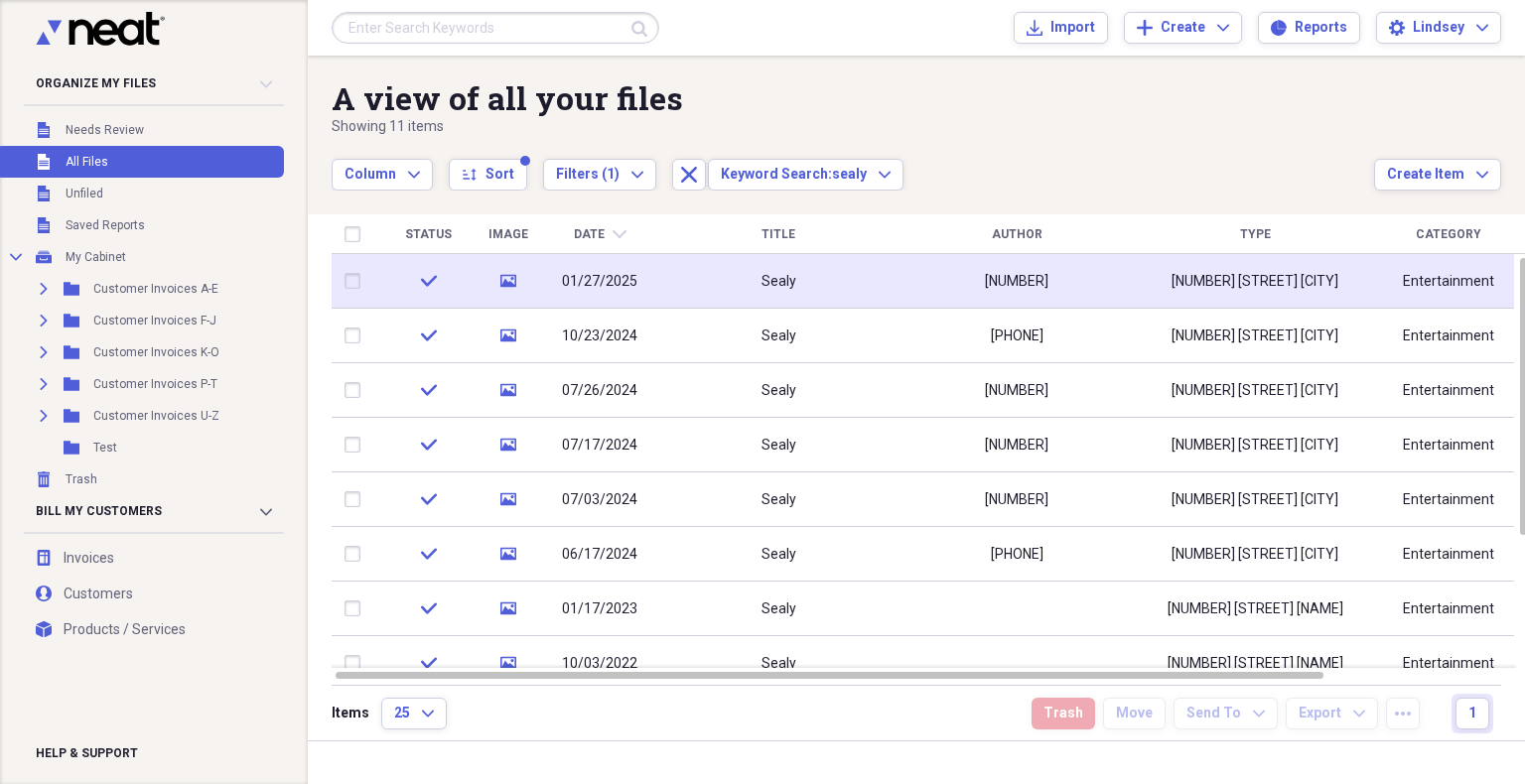 click on "Sealy" at bounding box center [778, 281] 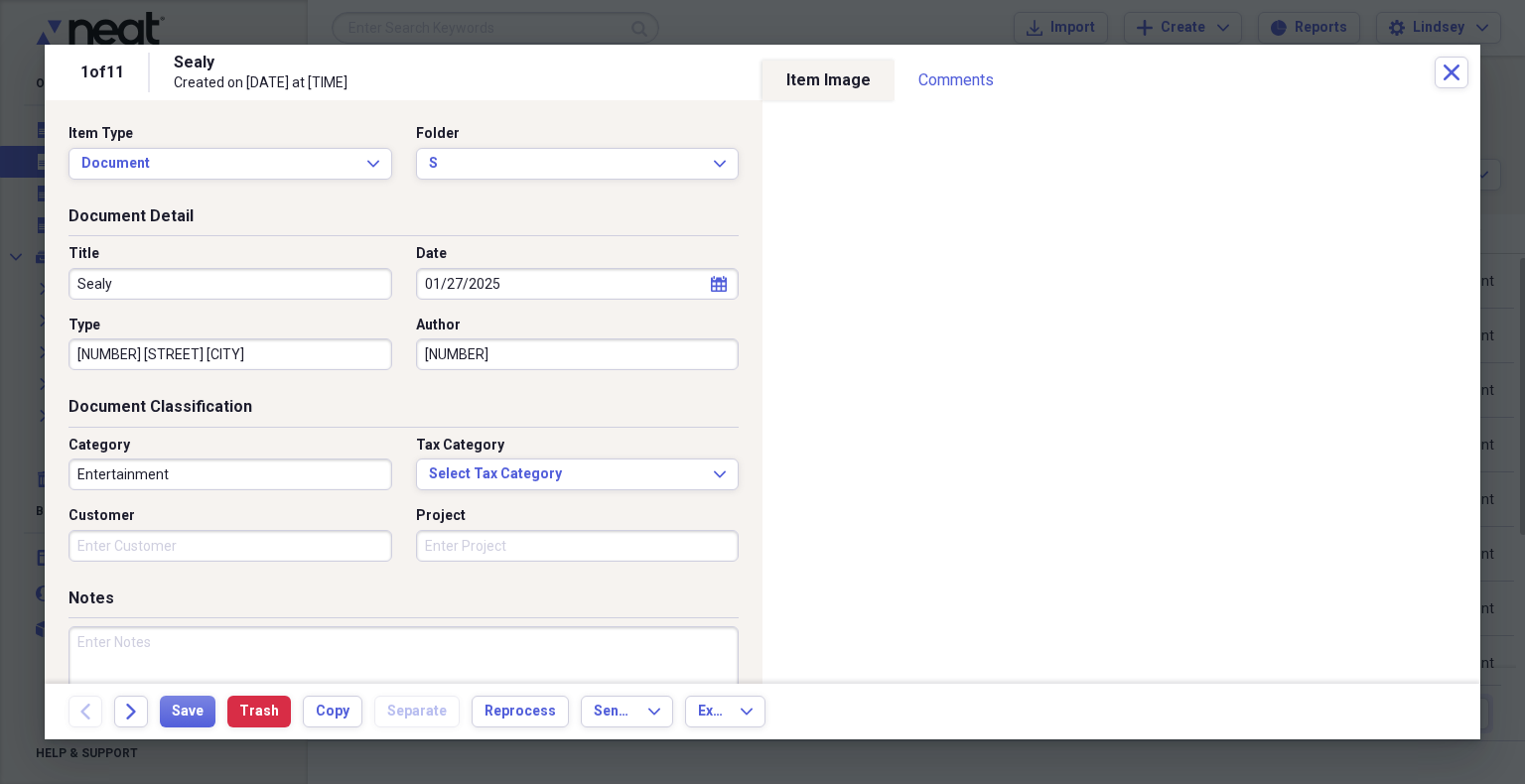 click at bounding box center [403, 691] 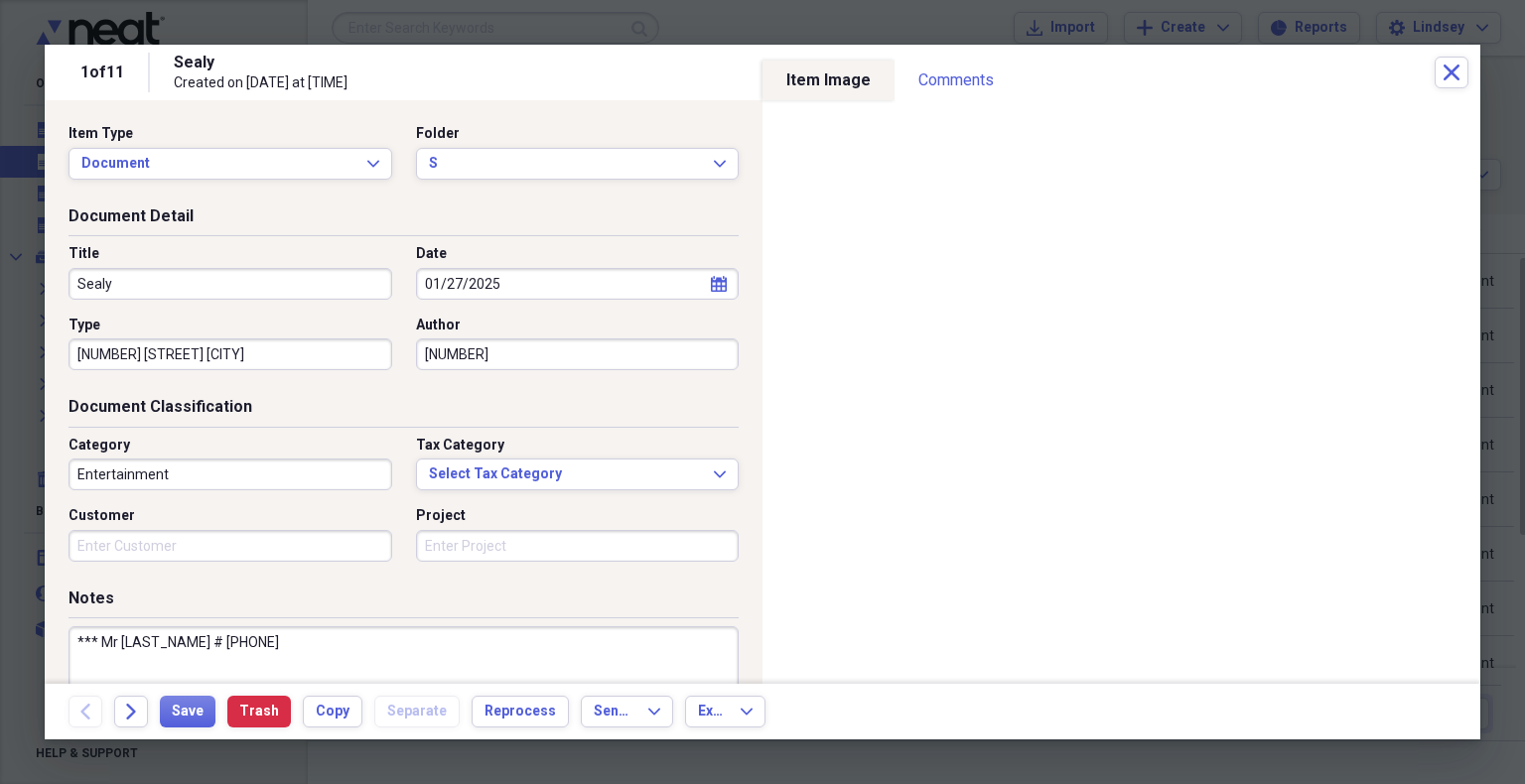 type on "*** Mr [LAST_NAME] # [PHONE]" 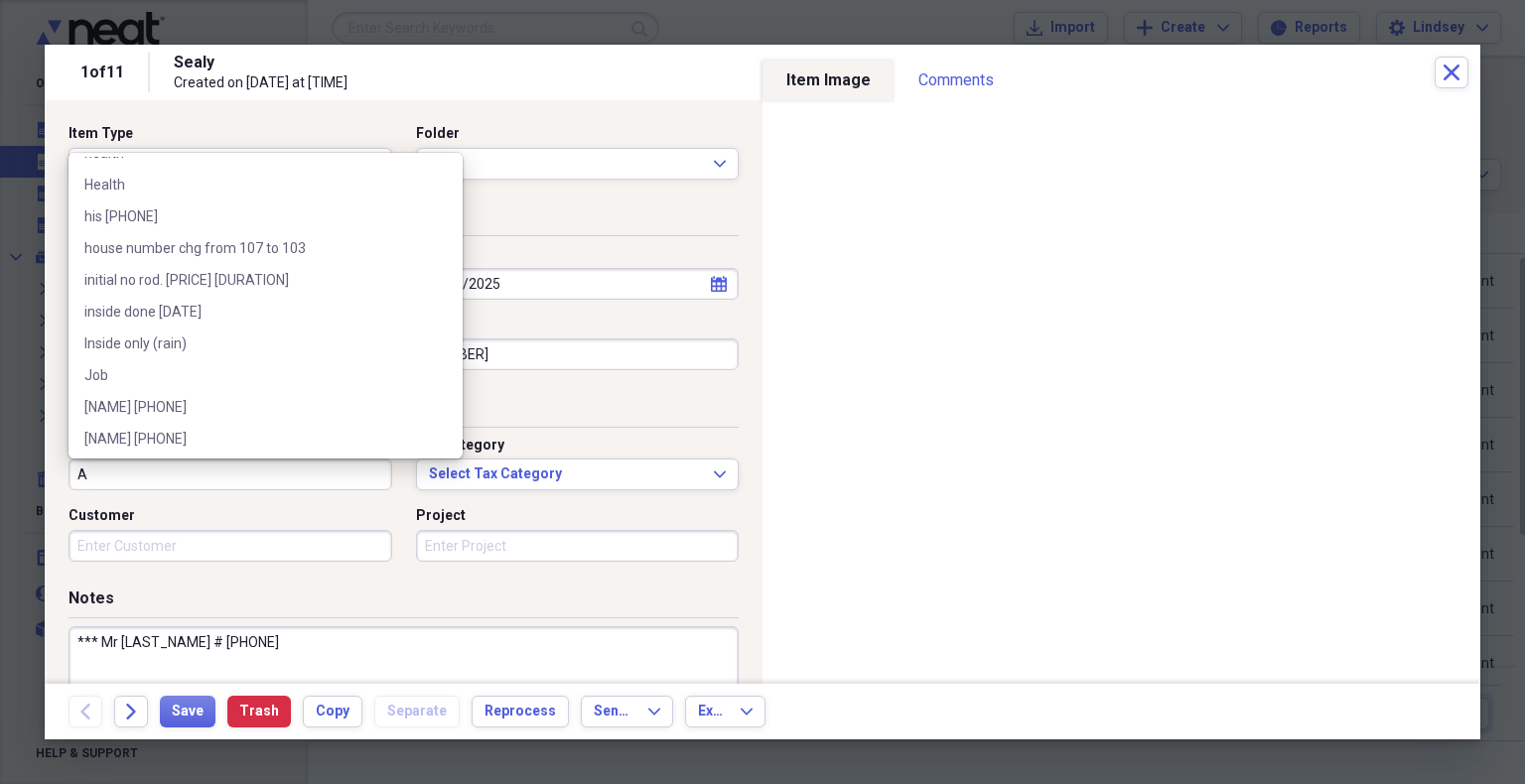 scroll, scrollTop: 0, scrollLeft: 0, axis: both 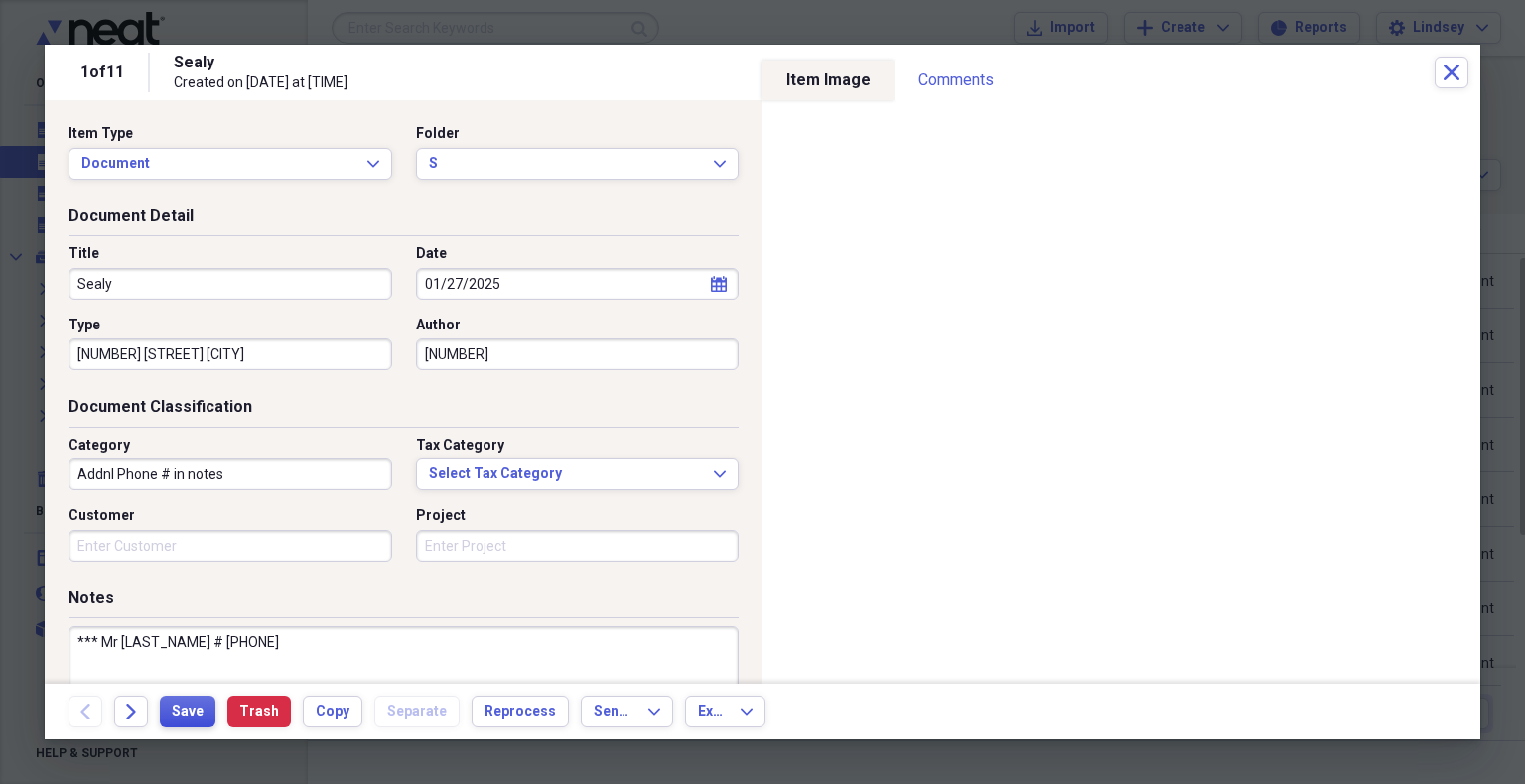 type on "Addnl Phone # in notes" 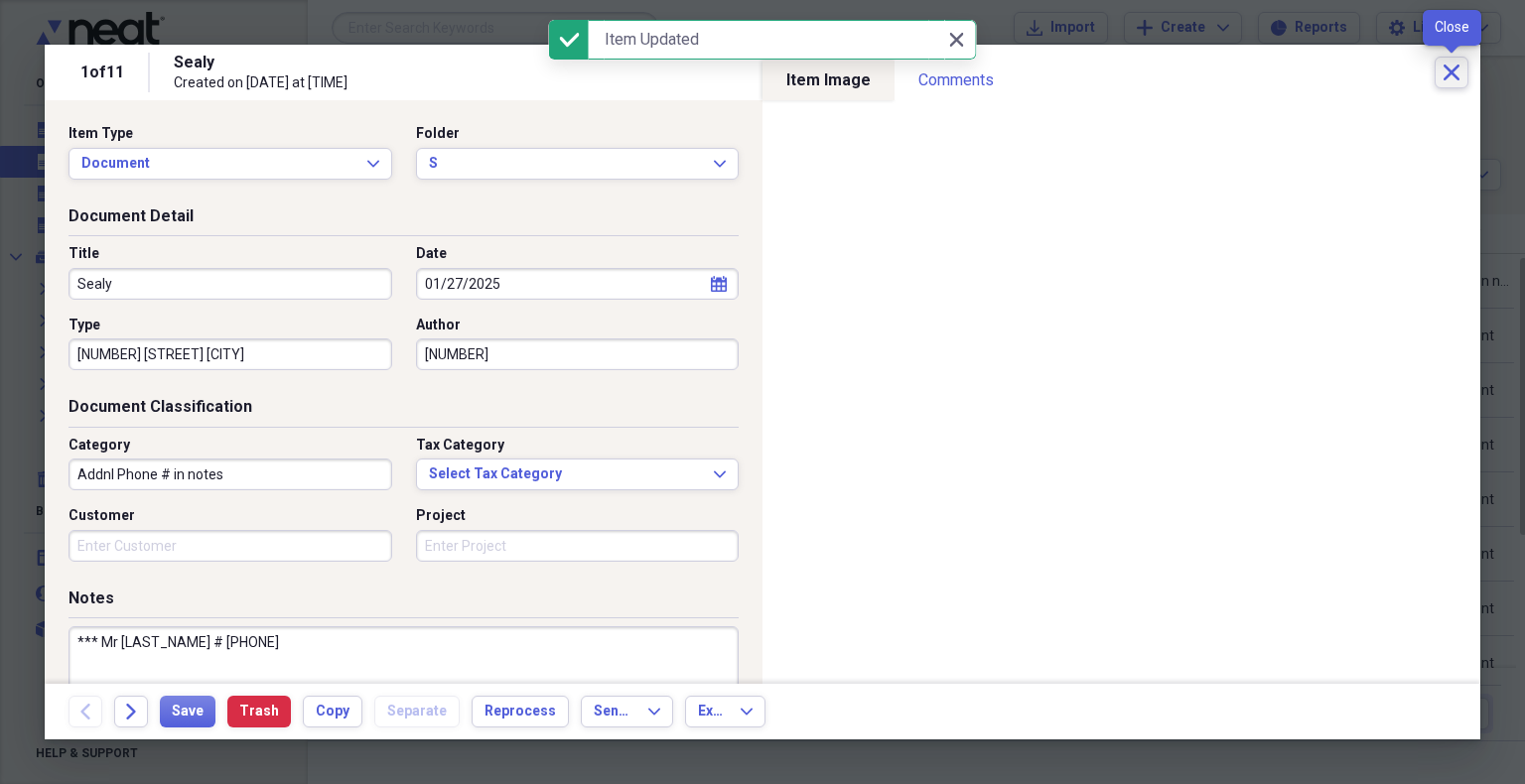 click on "Close" at bounding box center [1452, 72] 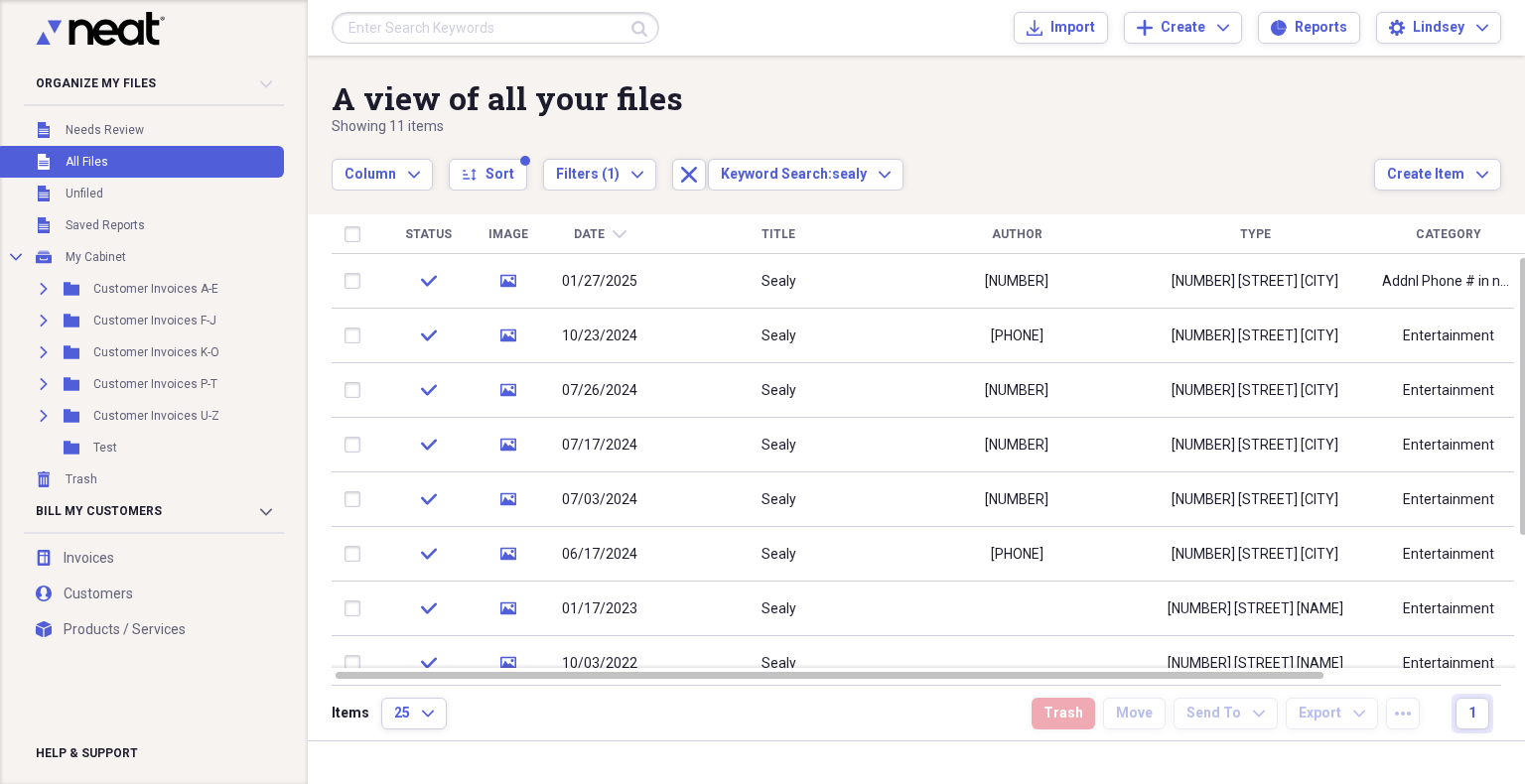 click at bounding box center [495, 28] 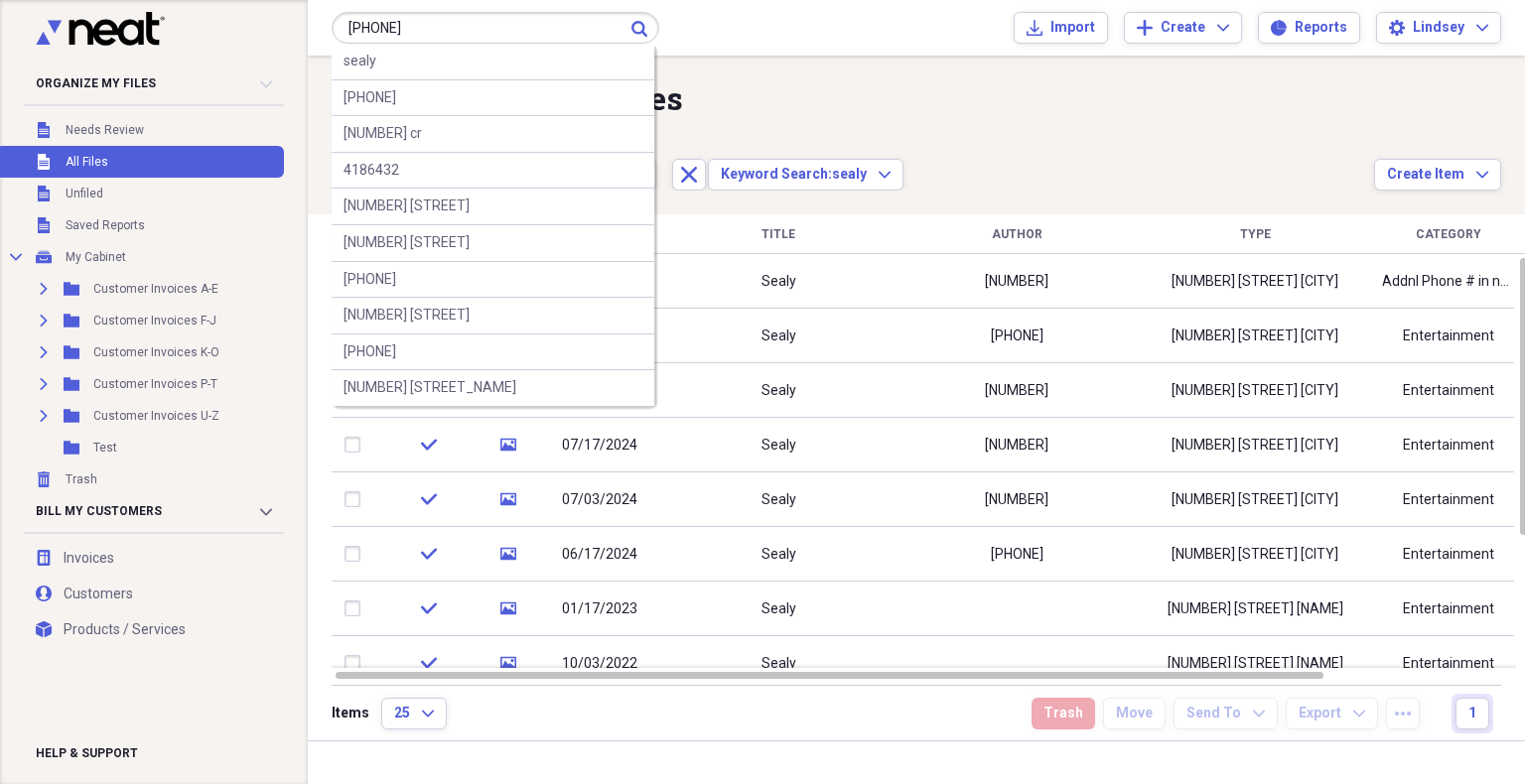type on "[PHONE]" 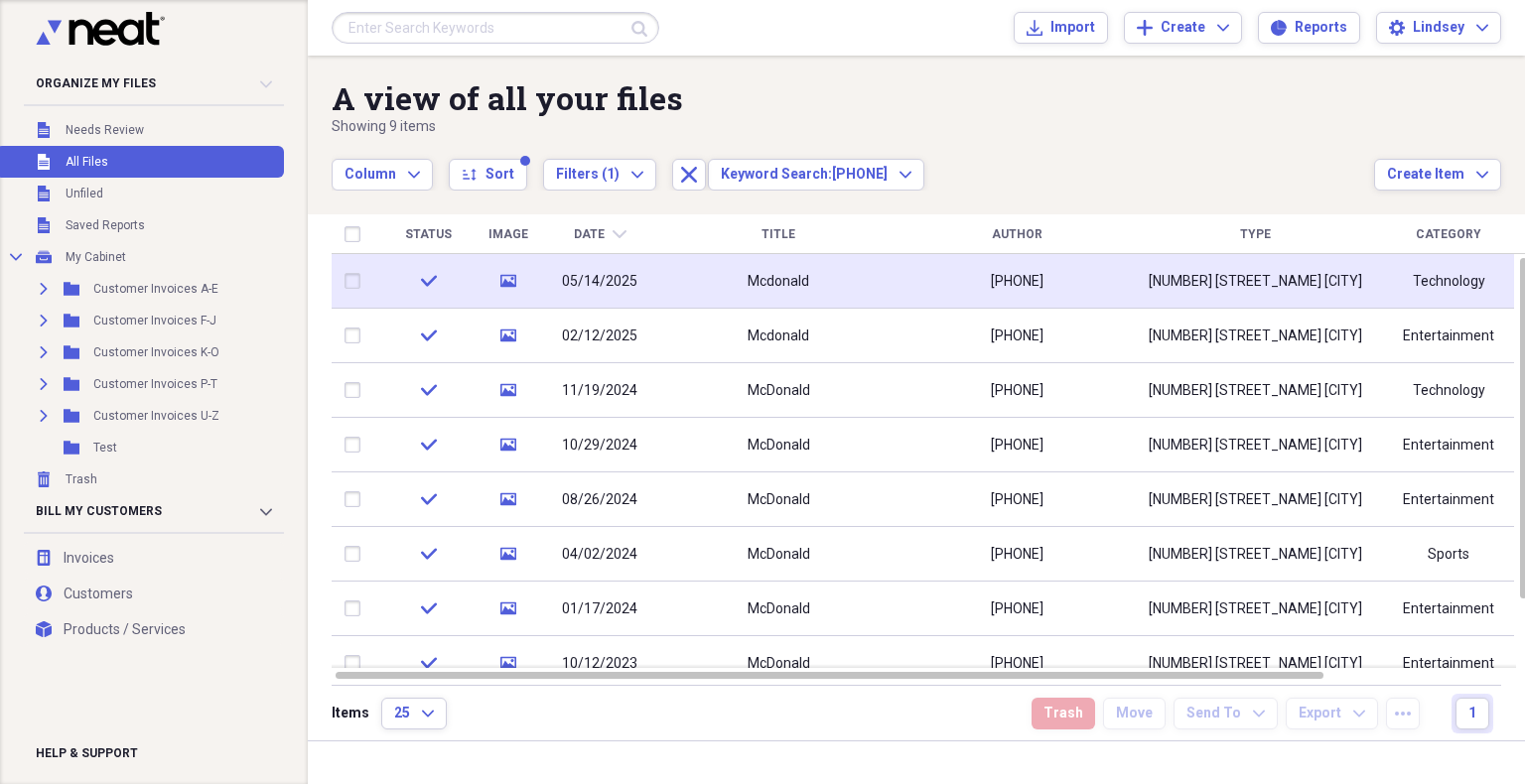 click on "[PHONE]" at bounding box center [1017, 281] 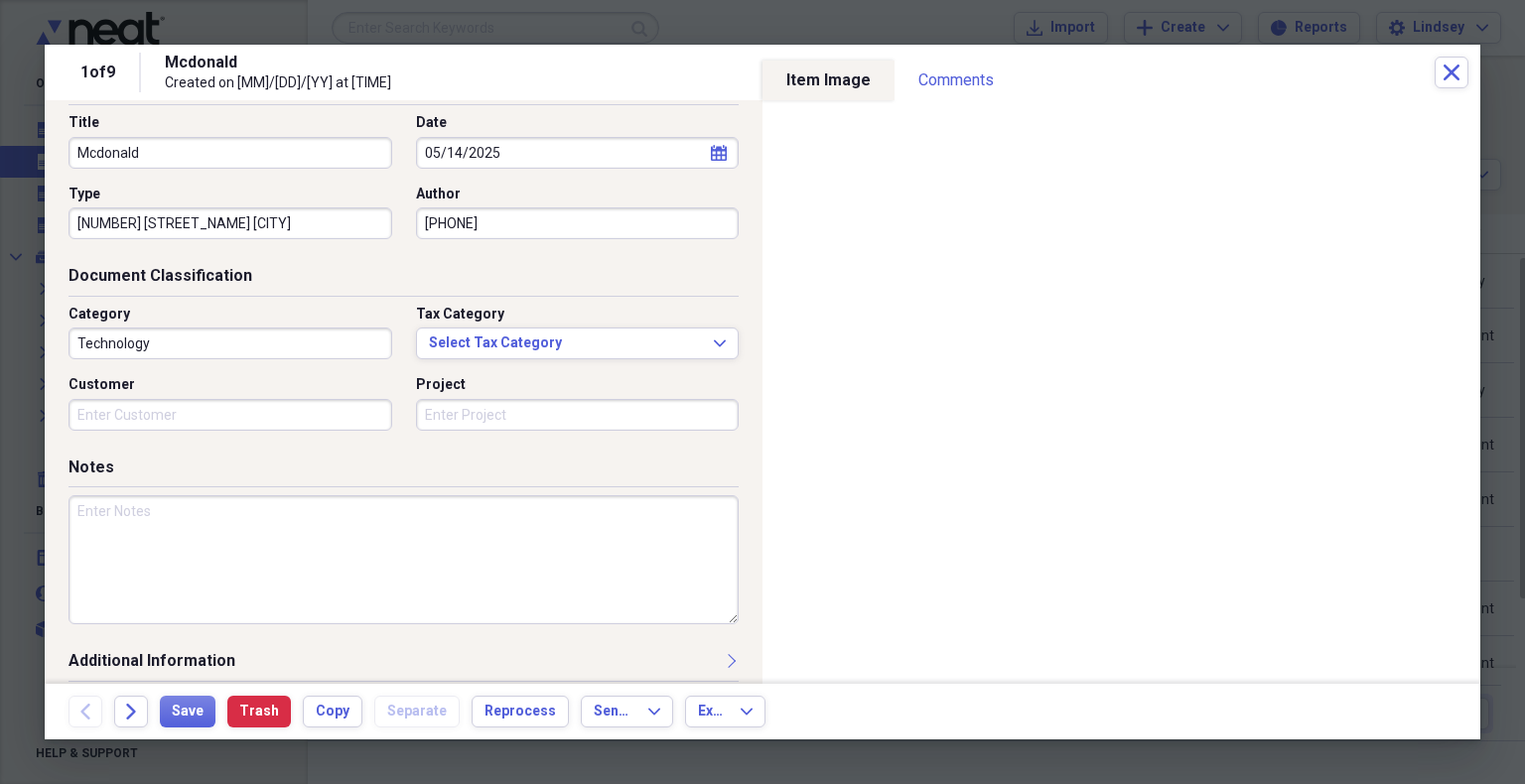 scroll, scrollTop: 144, scrollLeft: 0, axis: vertical 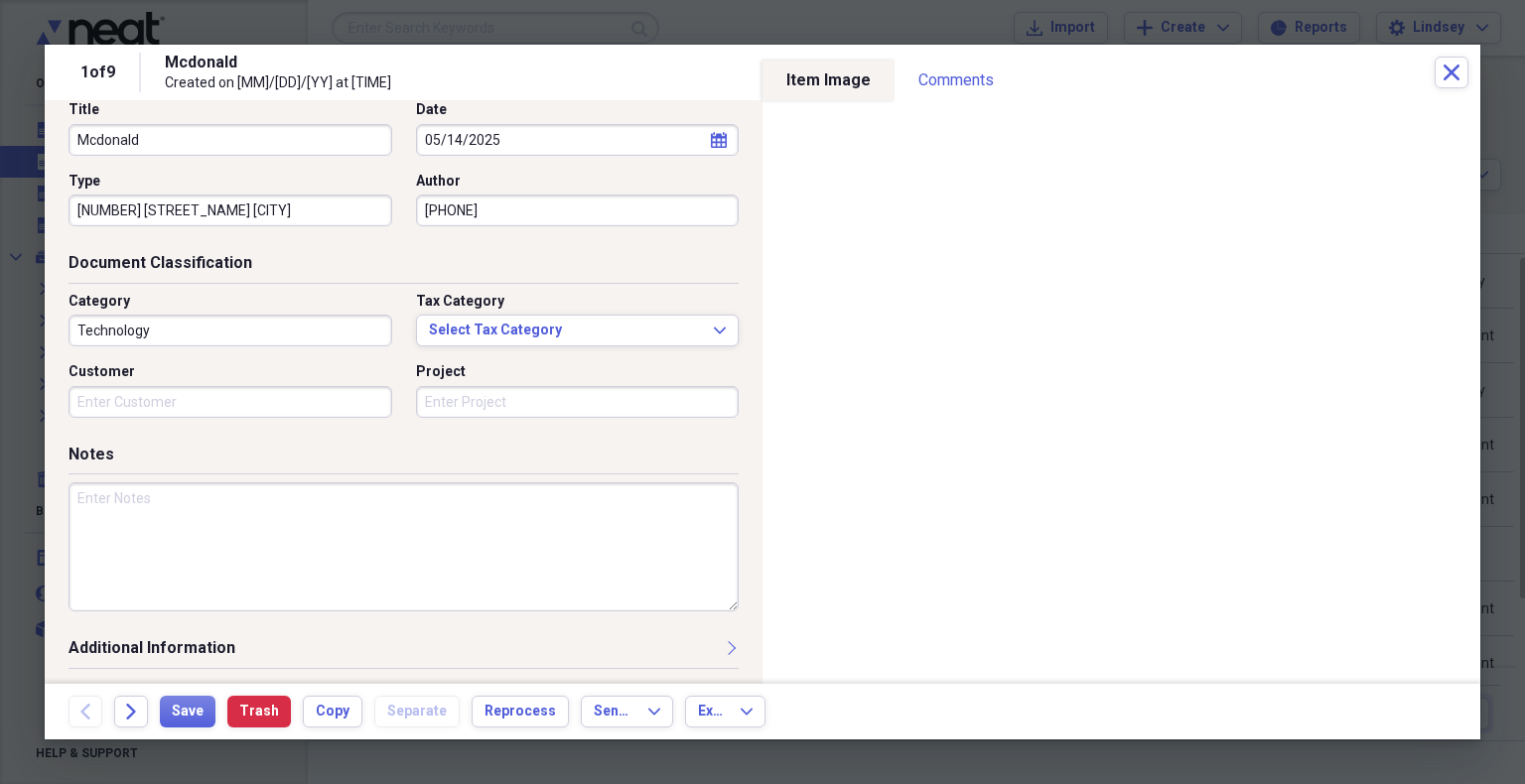 click at bounding box center [403, 547] 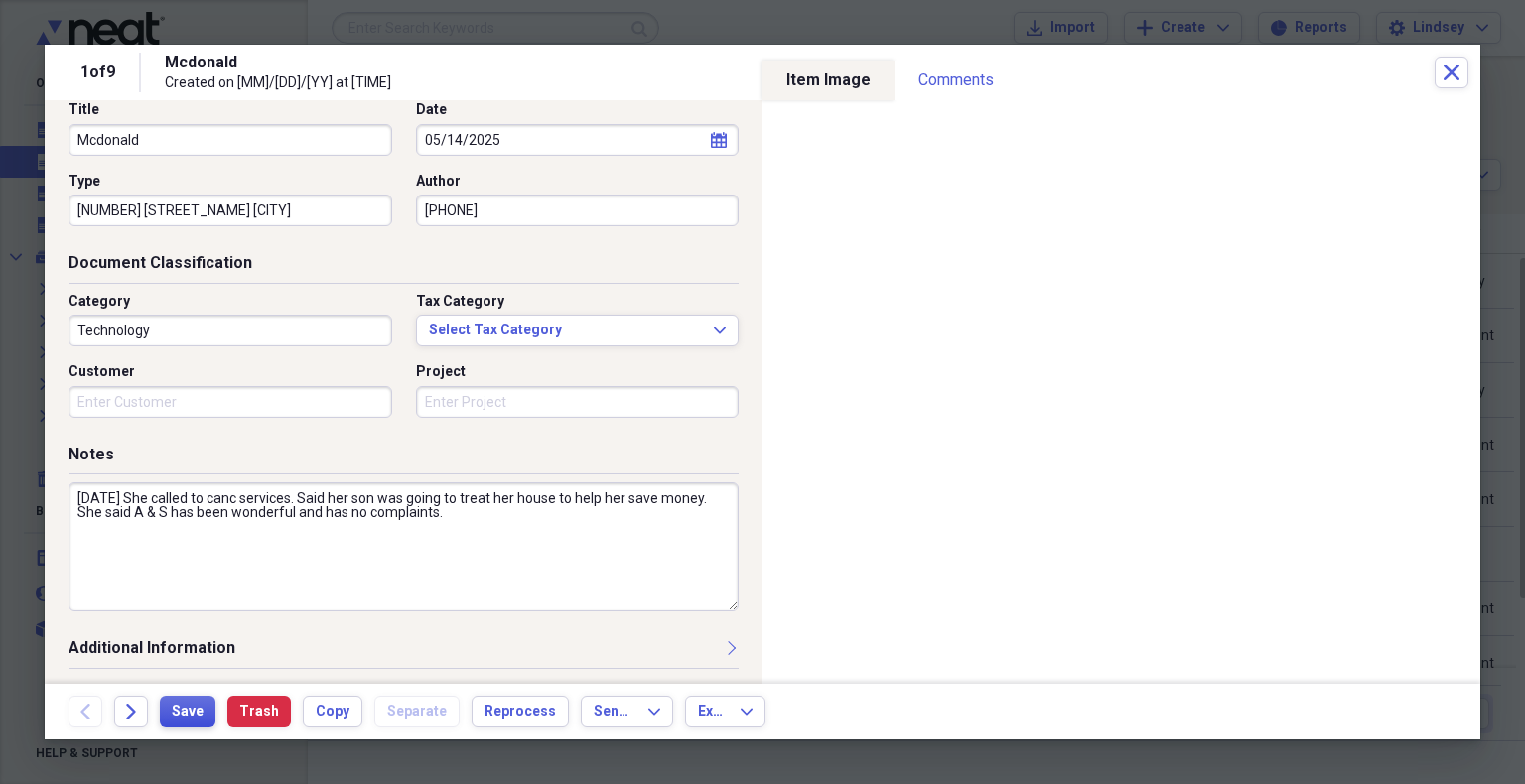 type on "[DATE] She called to canc services. Said her son was going to treat her house to help her save money. She said A & S has been wonderful and has no complaints." 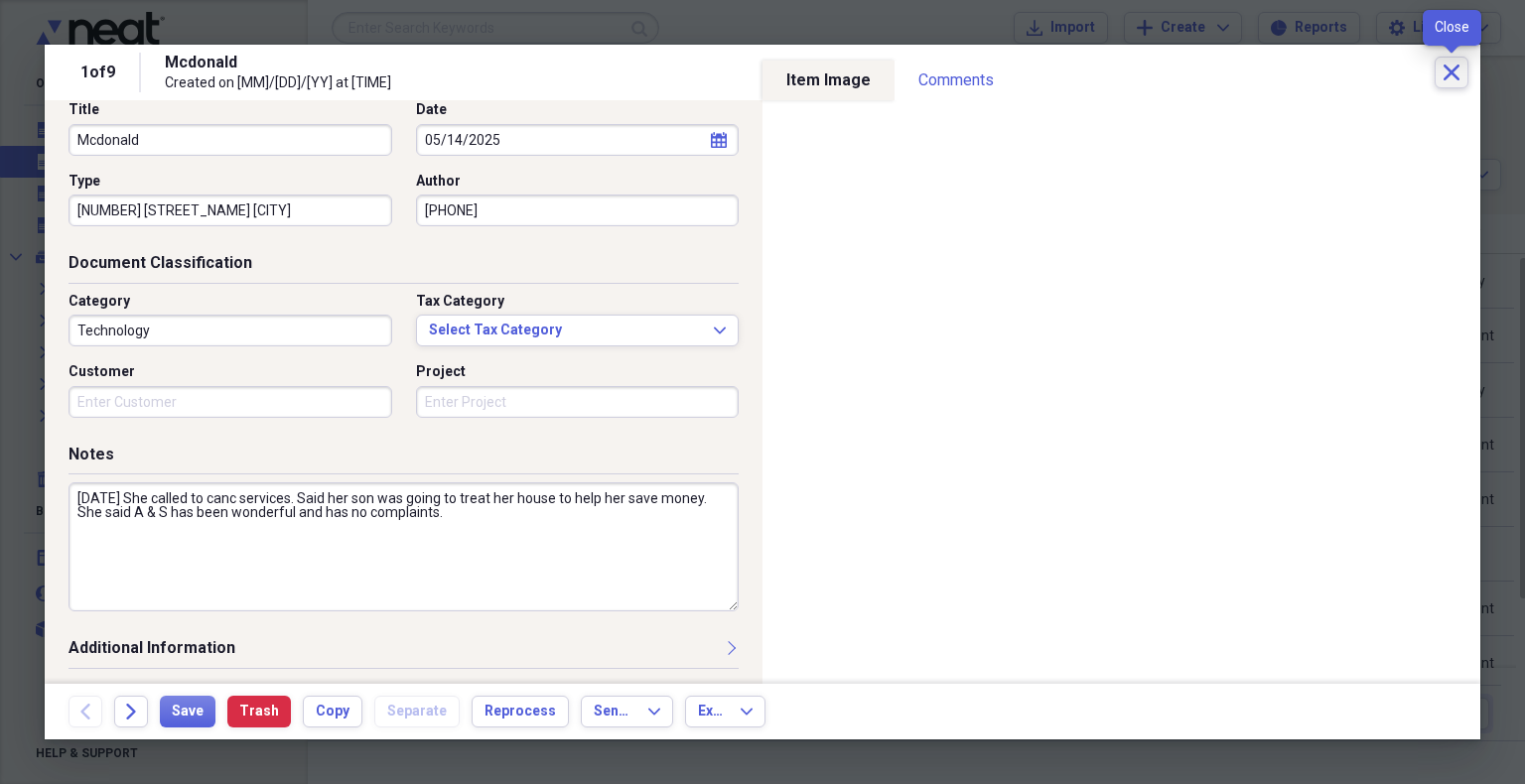 click on "Close" 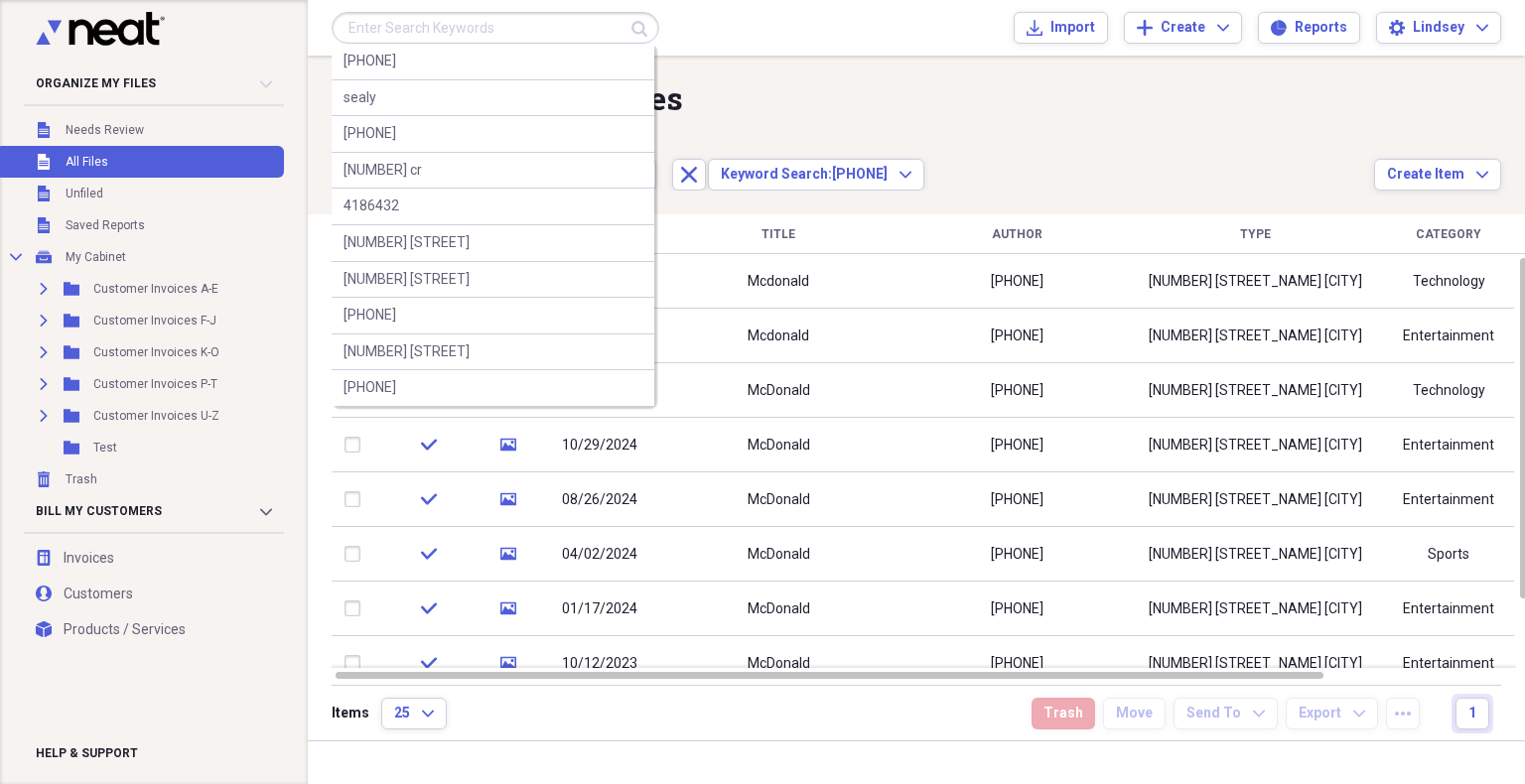 click at bounding box center [495, 28] 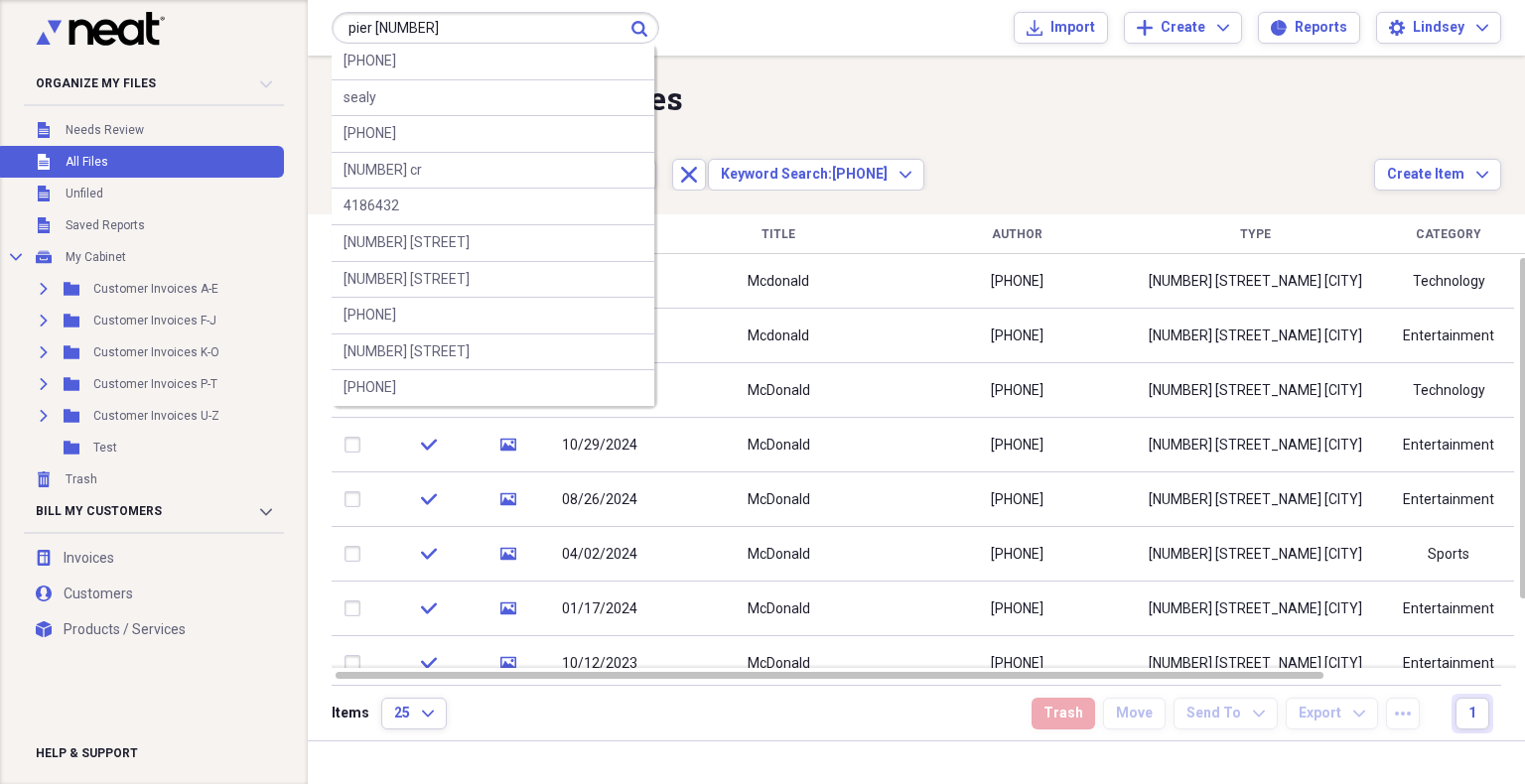 type on "pier [NUMBER]" 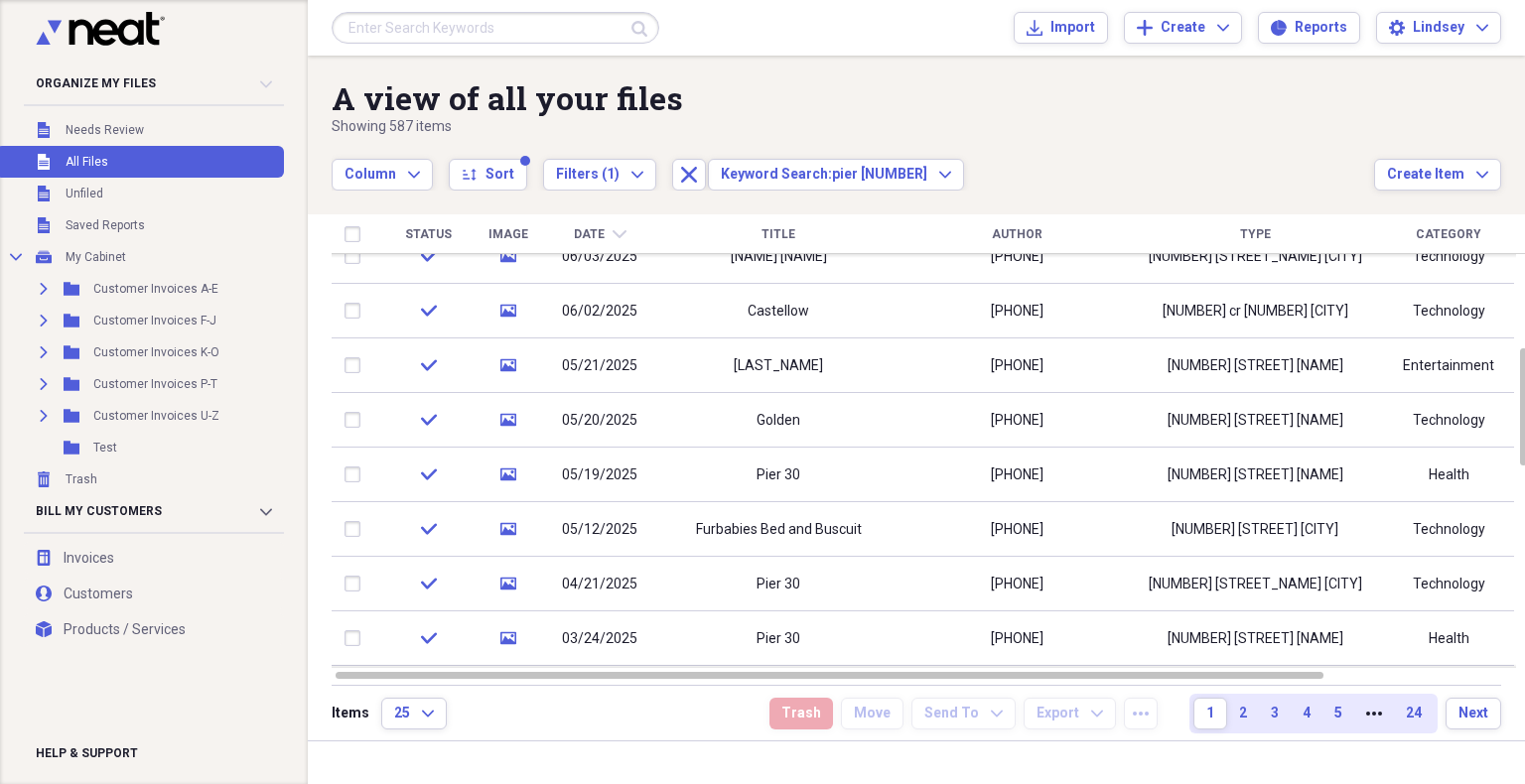 click at bounding box center [495, 28] 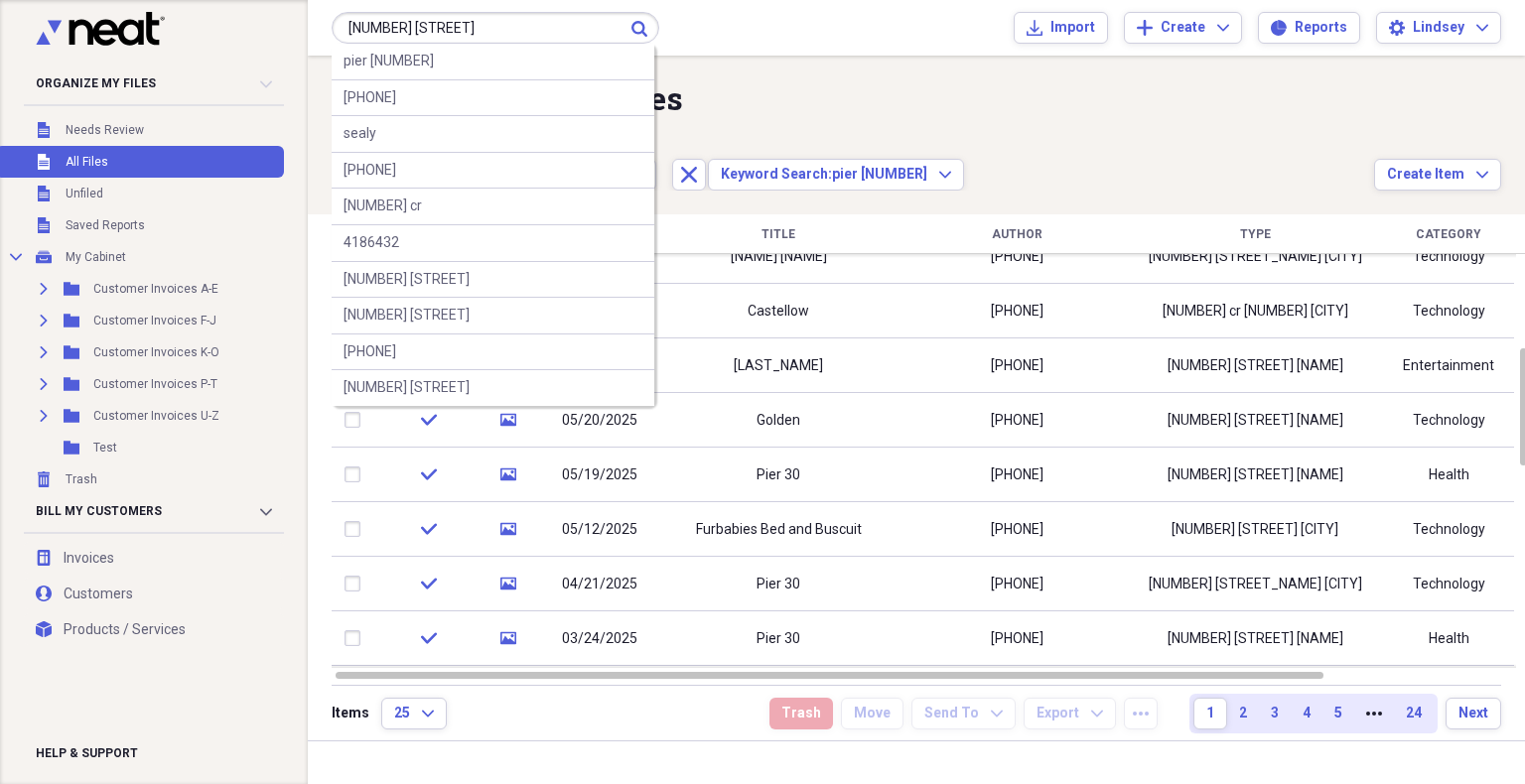 type on "[NUMBER] [STREET]" 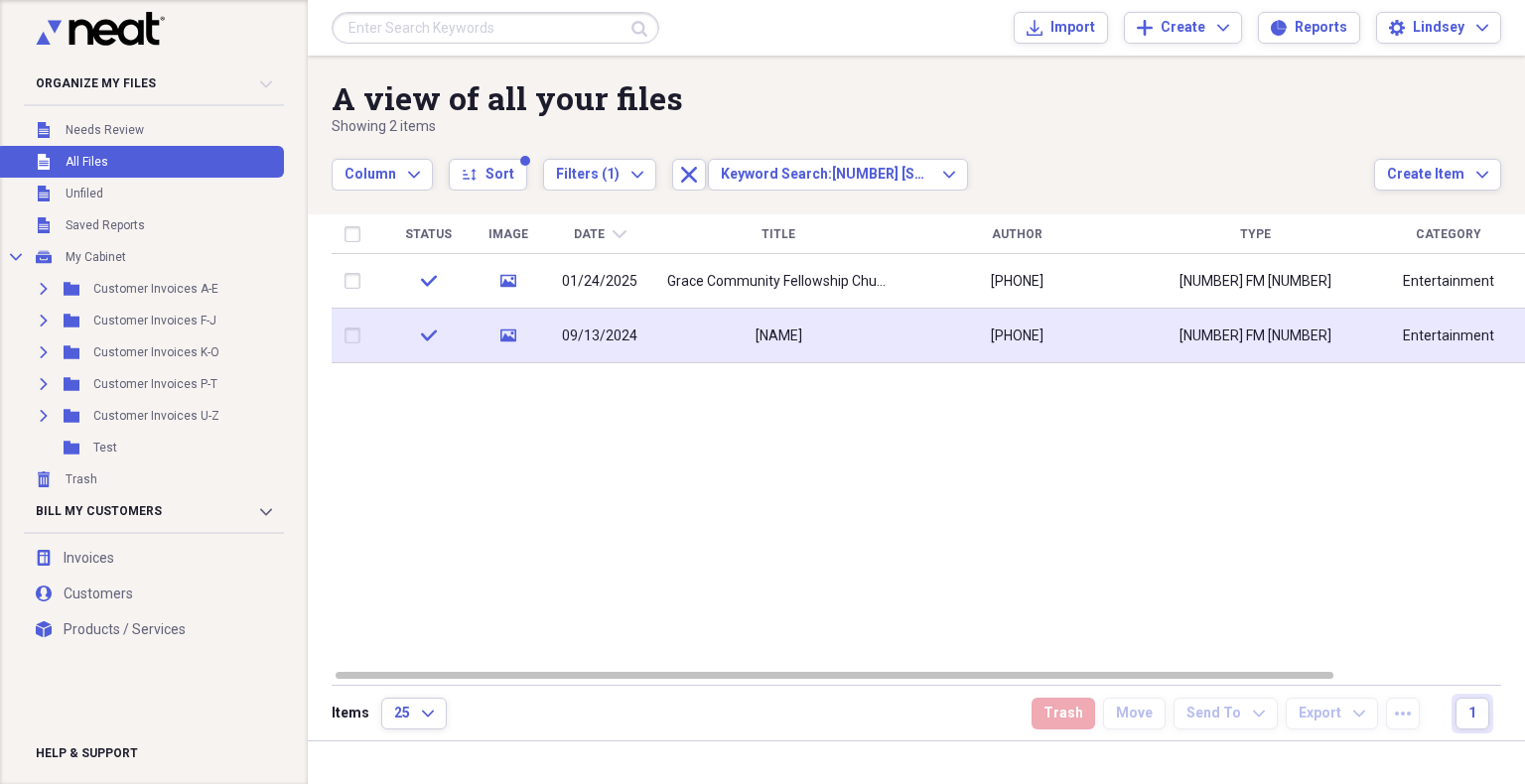 click on "[NAME]" at bounding box center (778, 336) 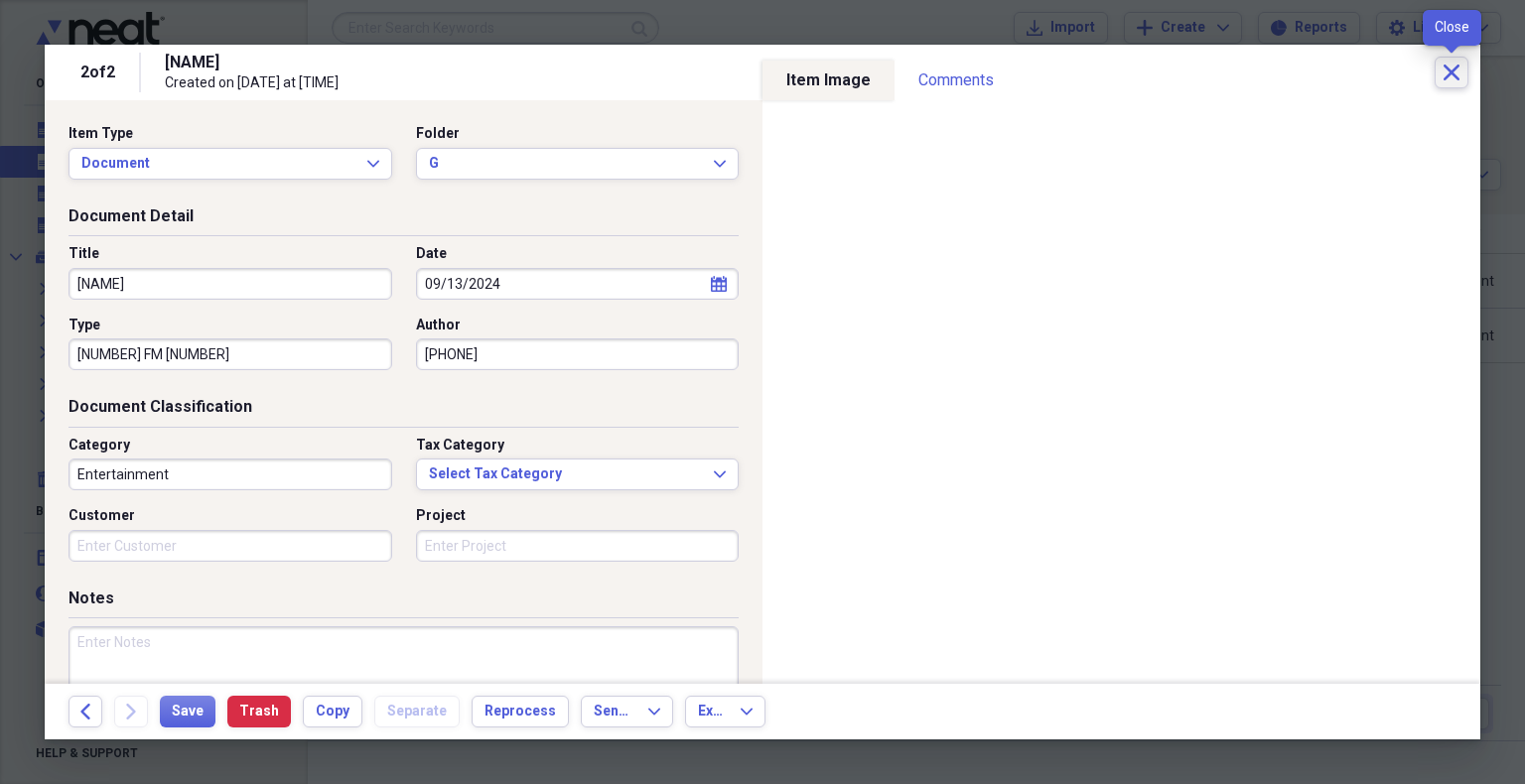 click on "Close" 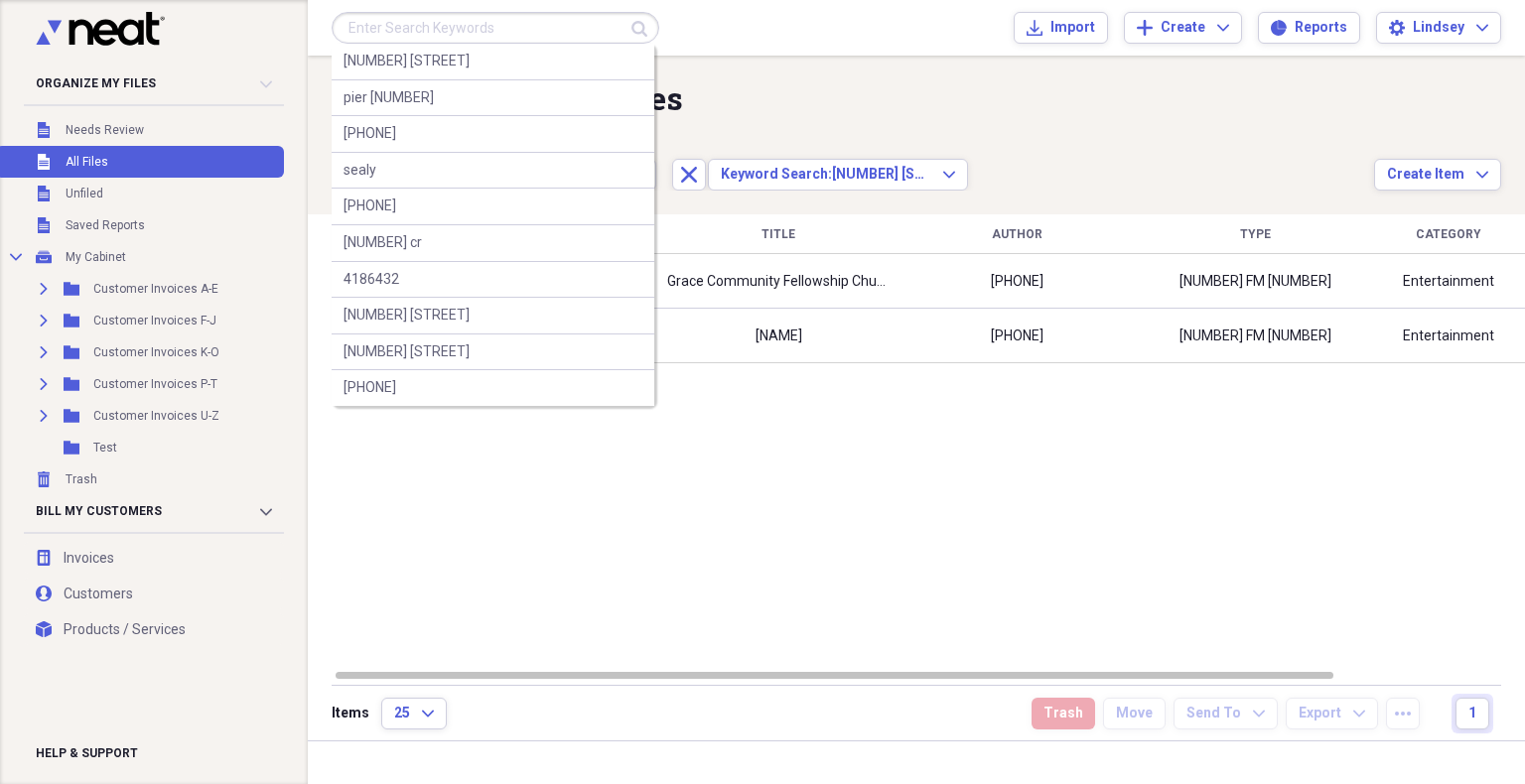 click at bounding box center [495, 28] 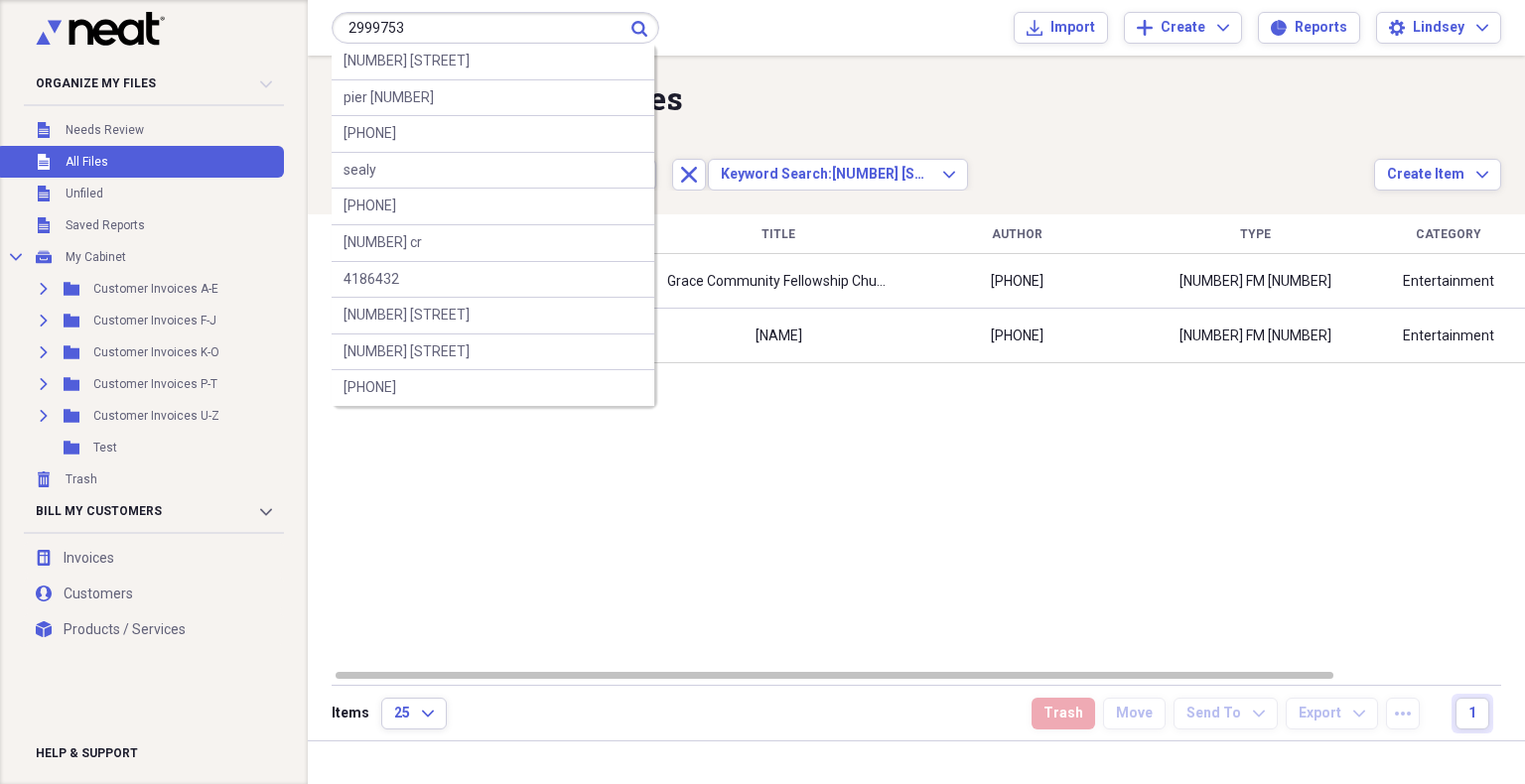 type on "2999753" 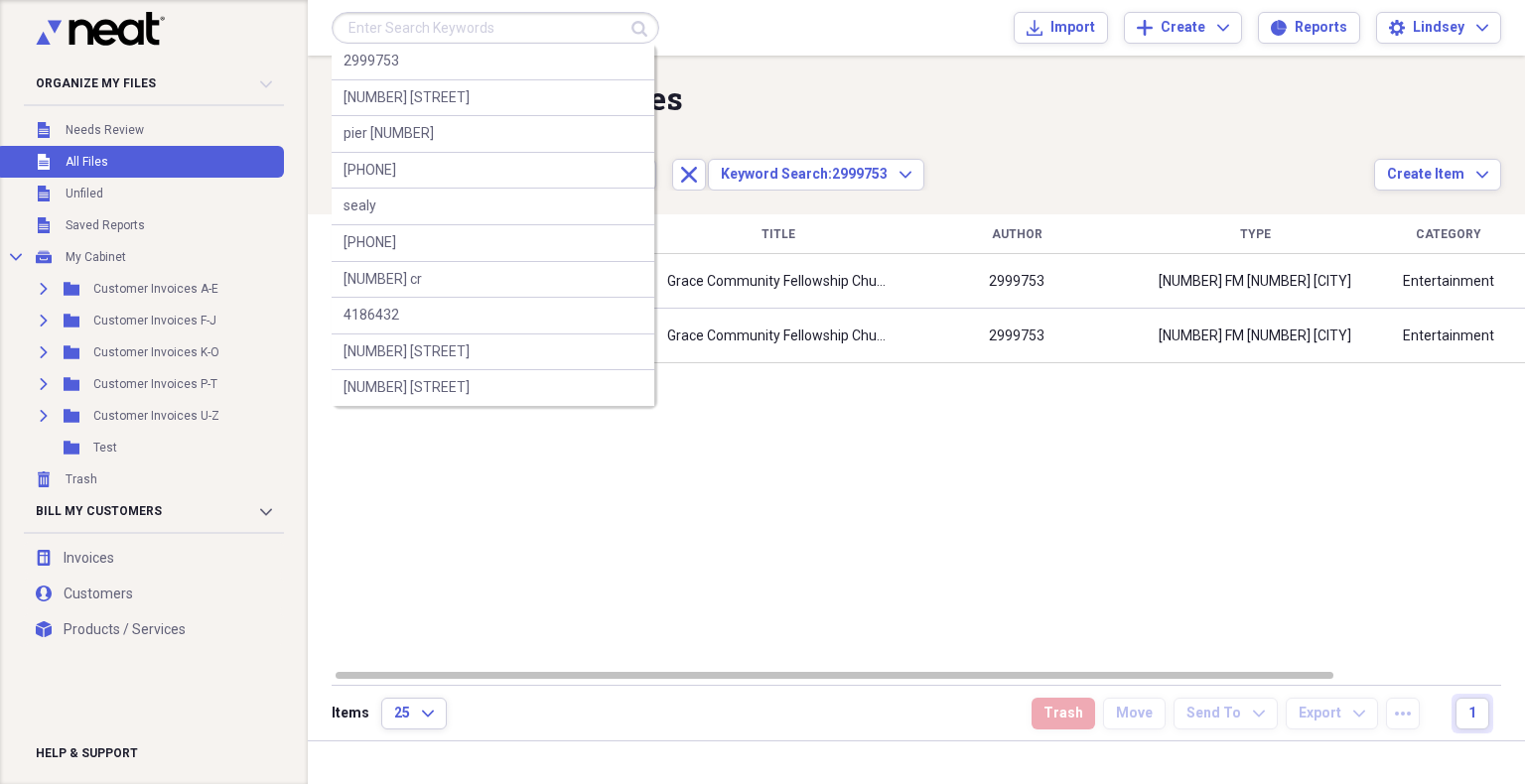 click at bounding box center (495, 28) 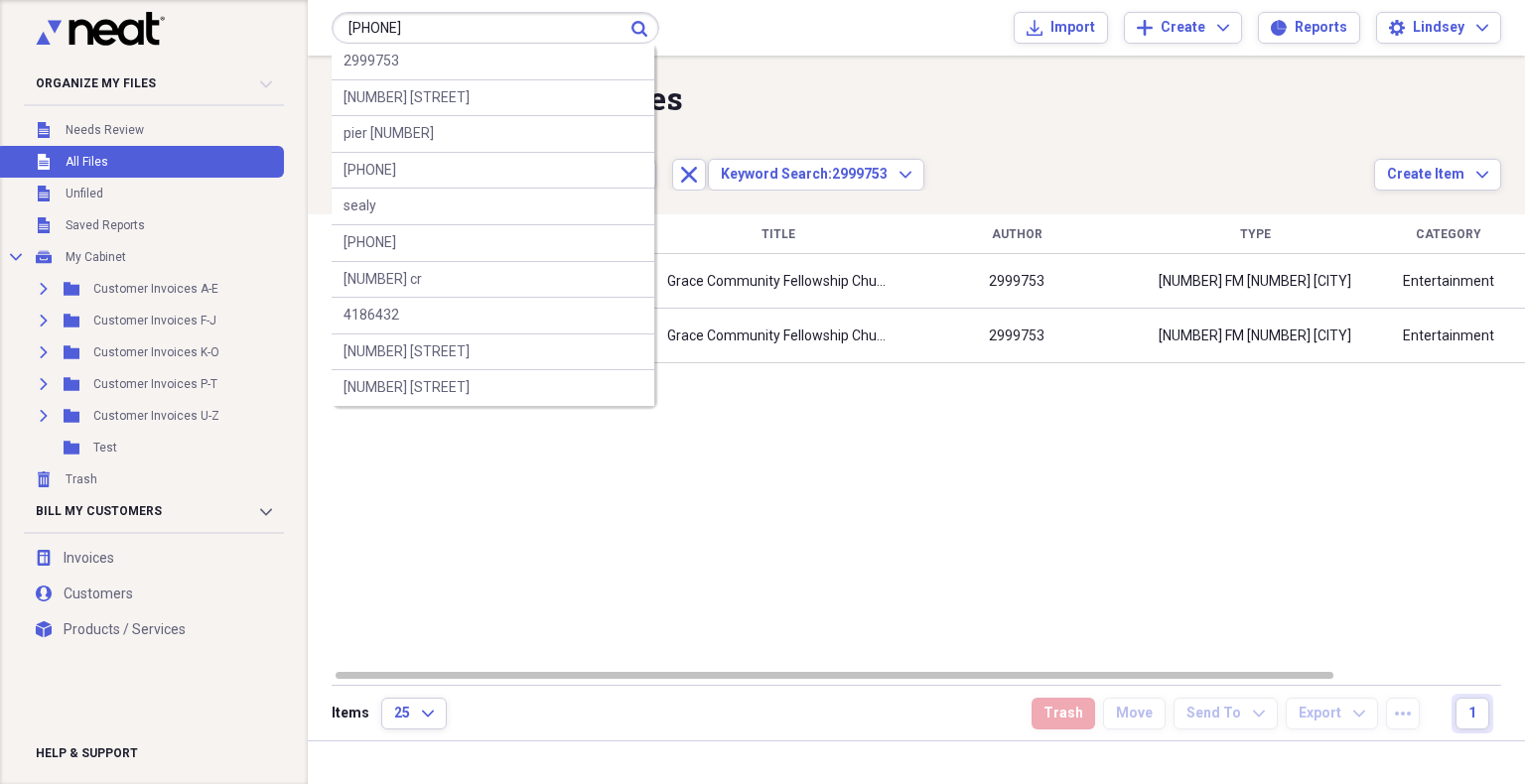 type on "[PHONE]" 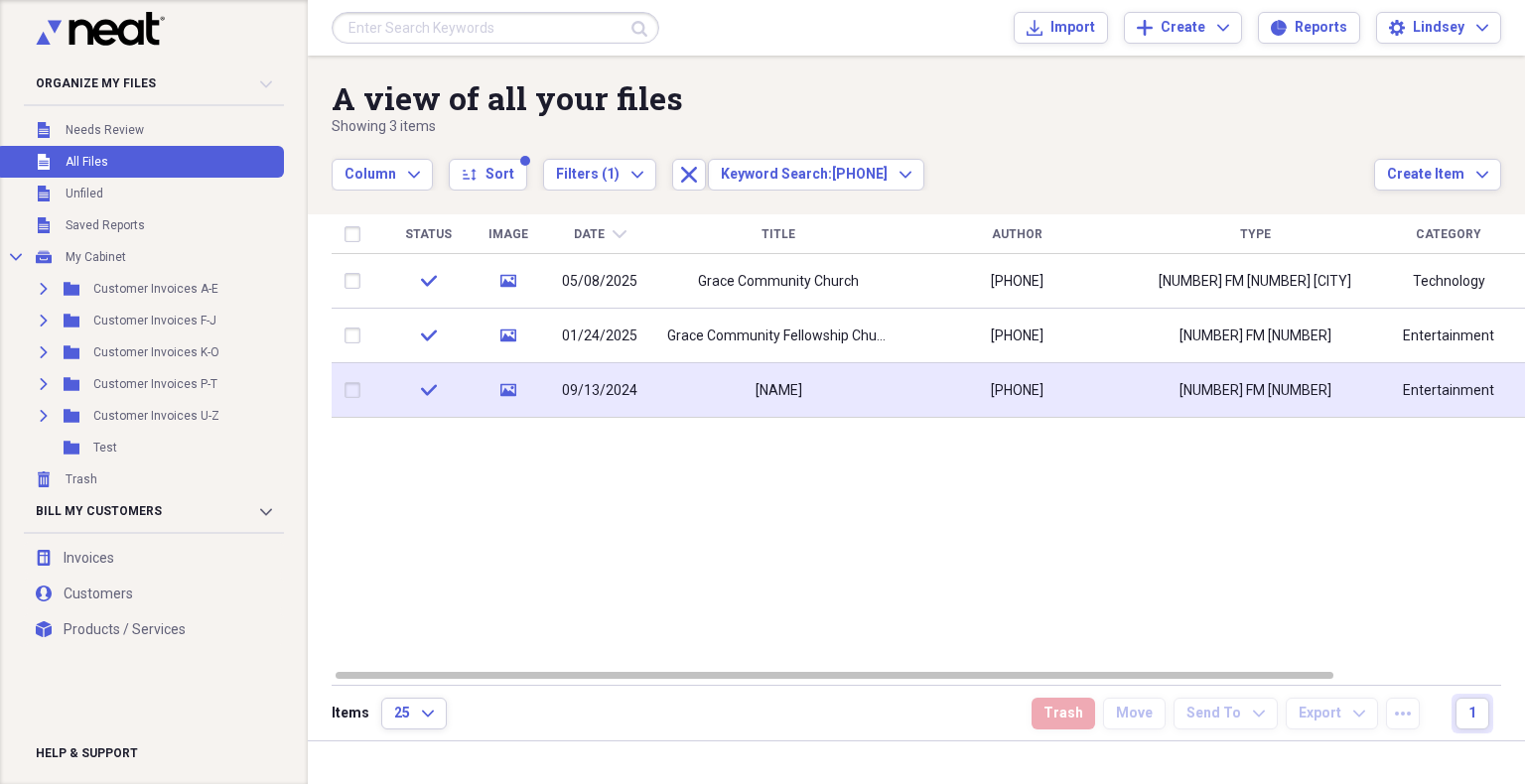 click on "[NAME]" at bounding box center [778, 390] 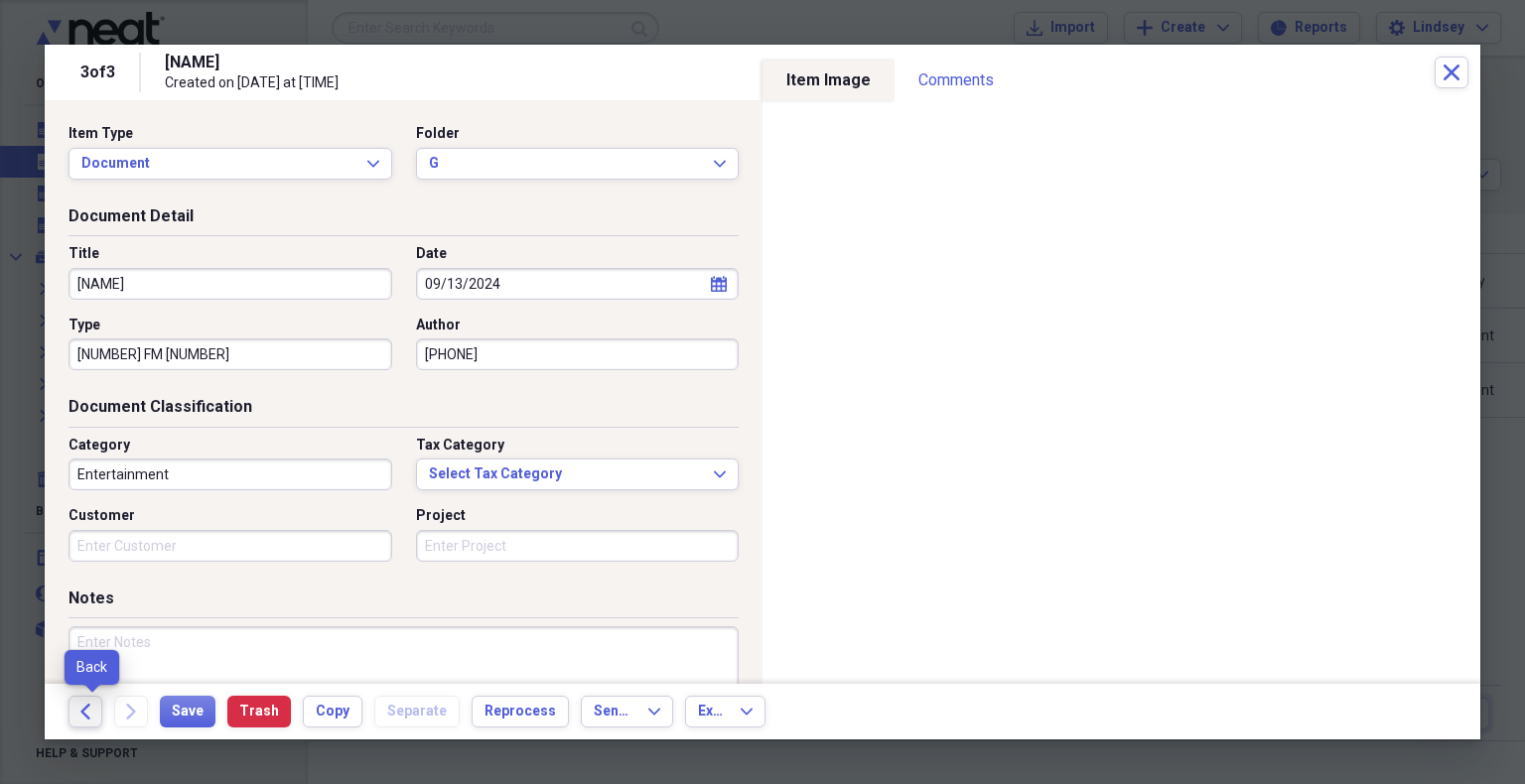 click on "Back" at bounding box center [85, 712] 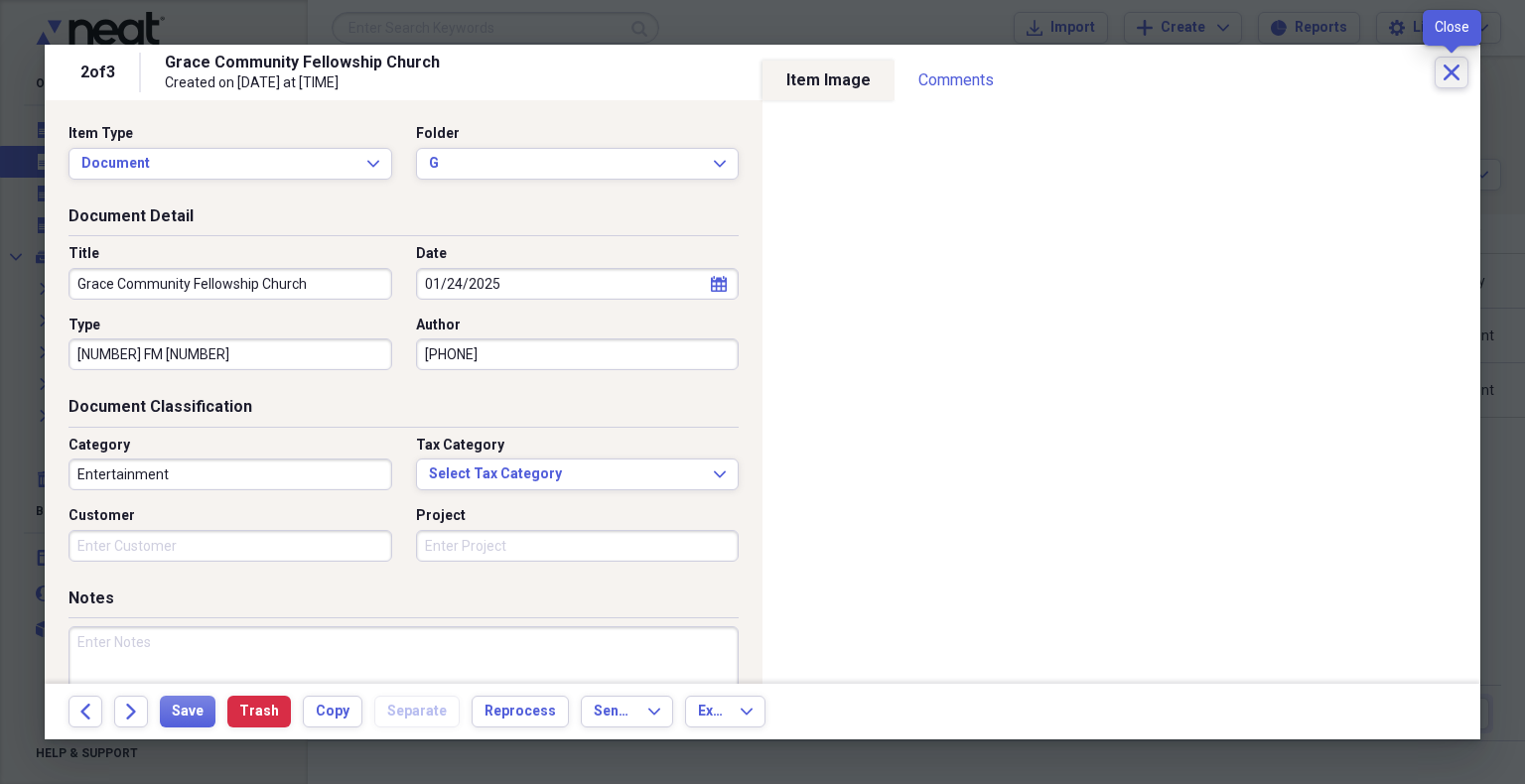 click on "Close" at bounding box center [1452, 72] 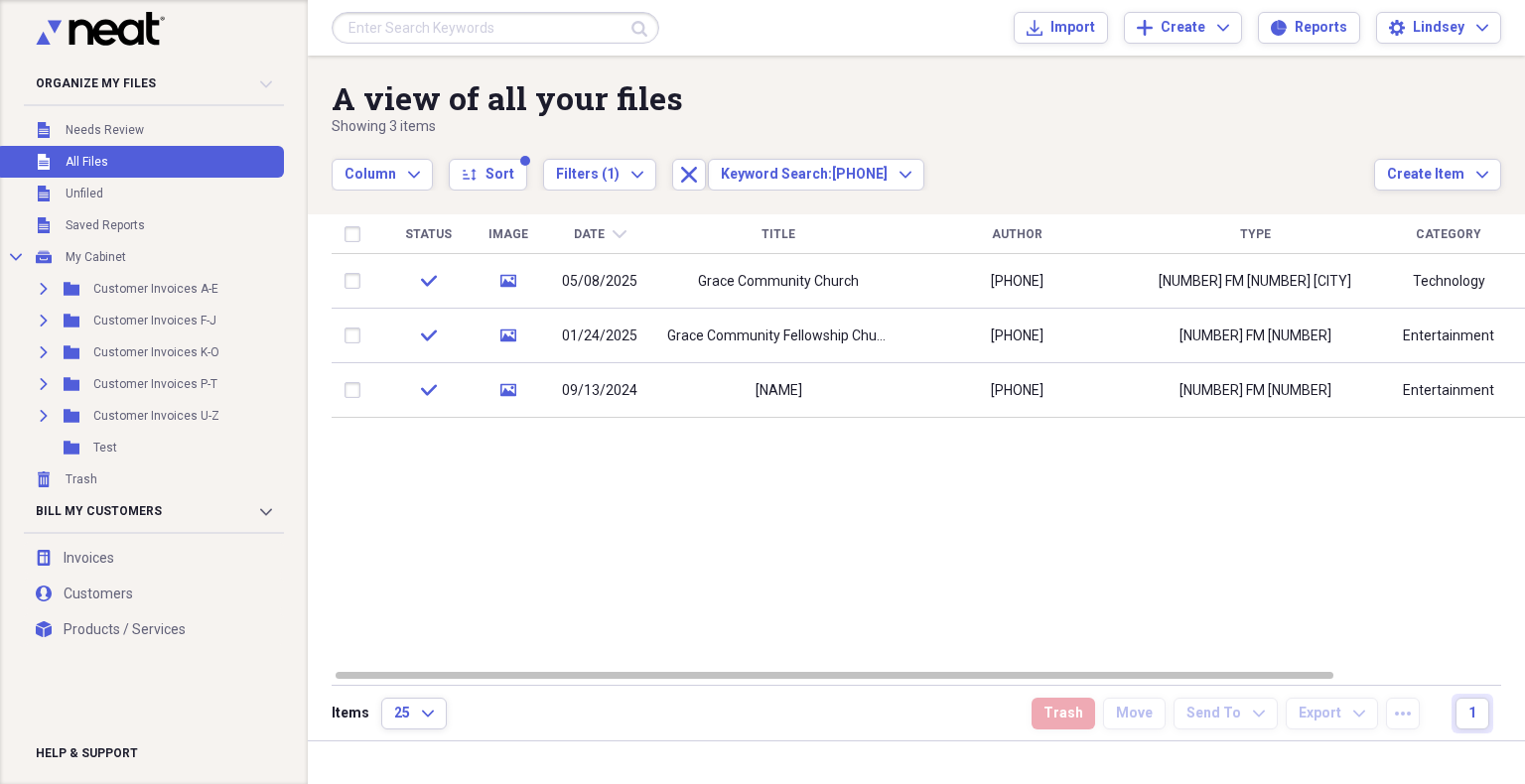 click at bounding box center [495, 28] 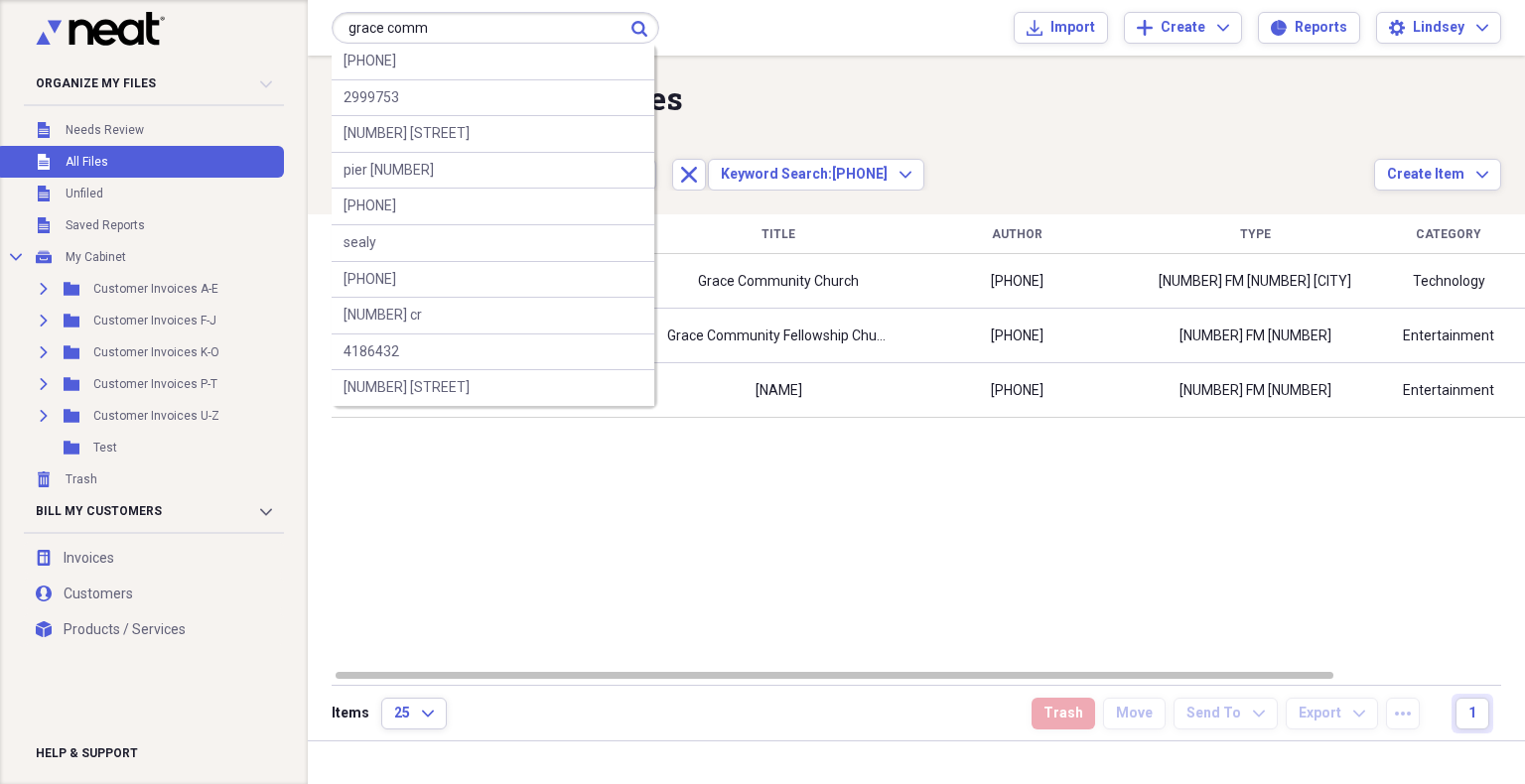 type on "grace comm" 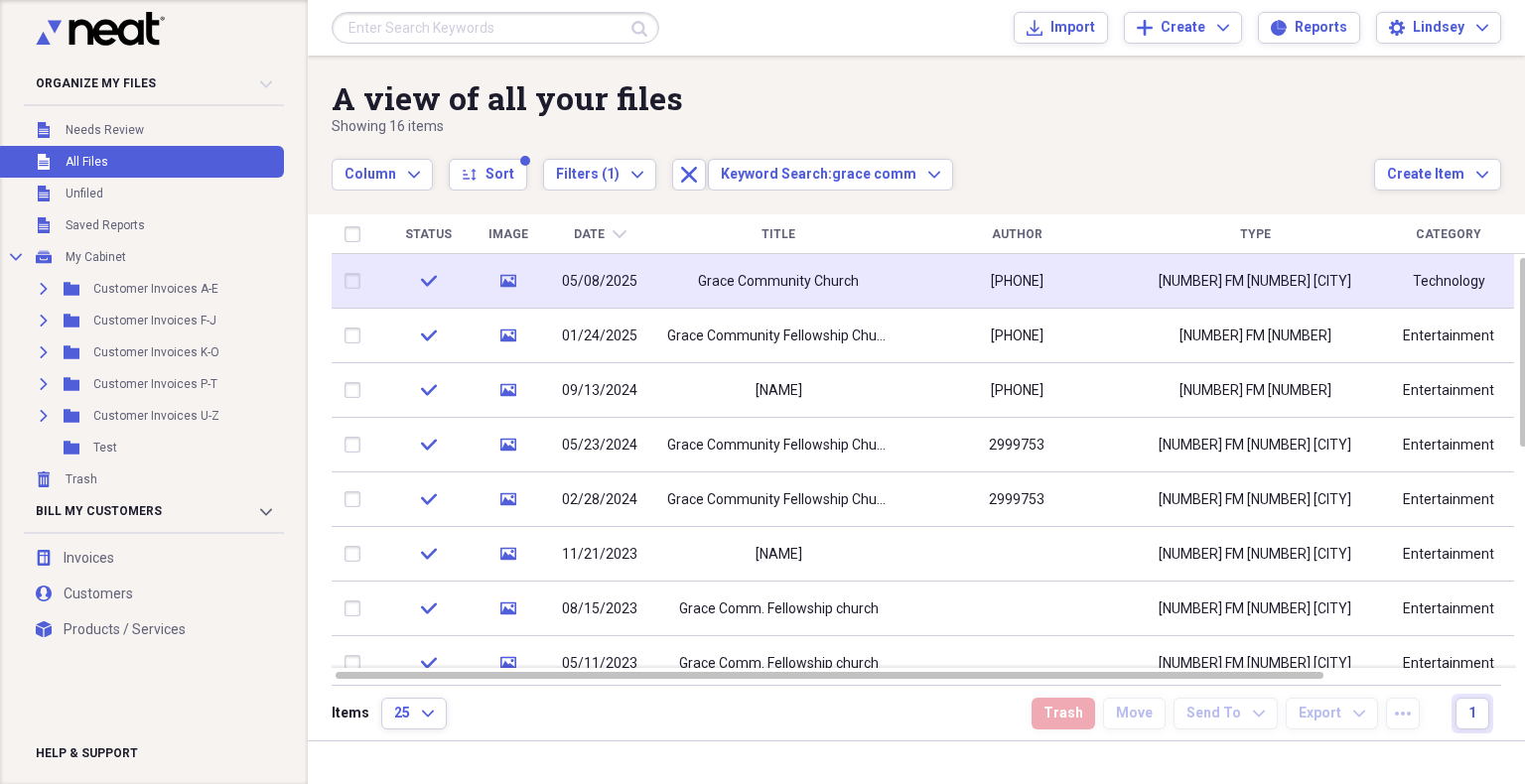 click on "Grace Community Church" at bounding box center (778, 281) 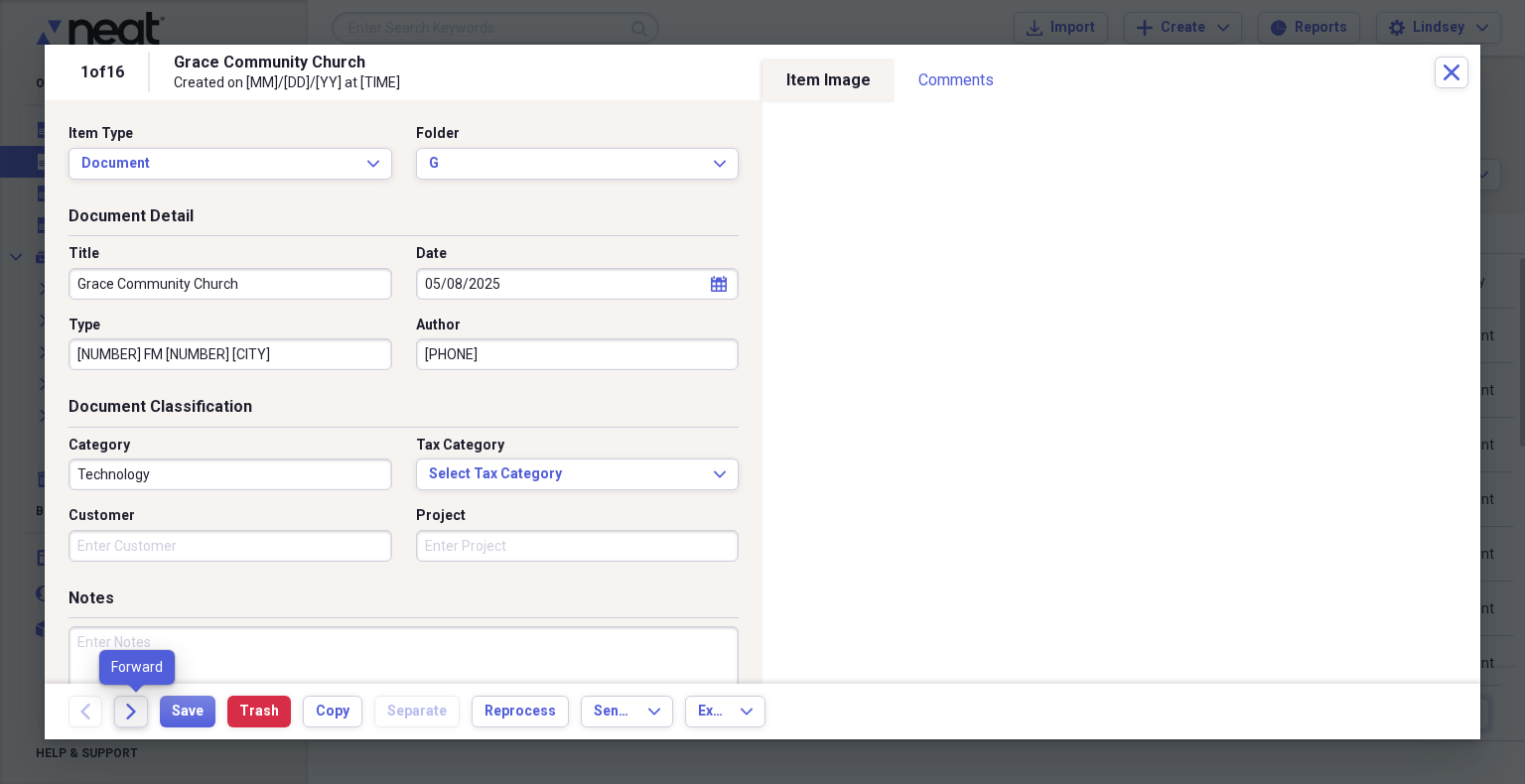 click 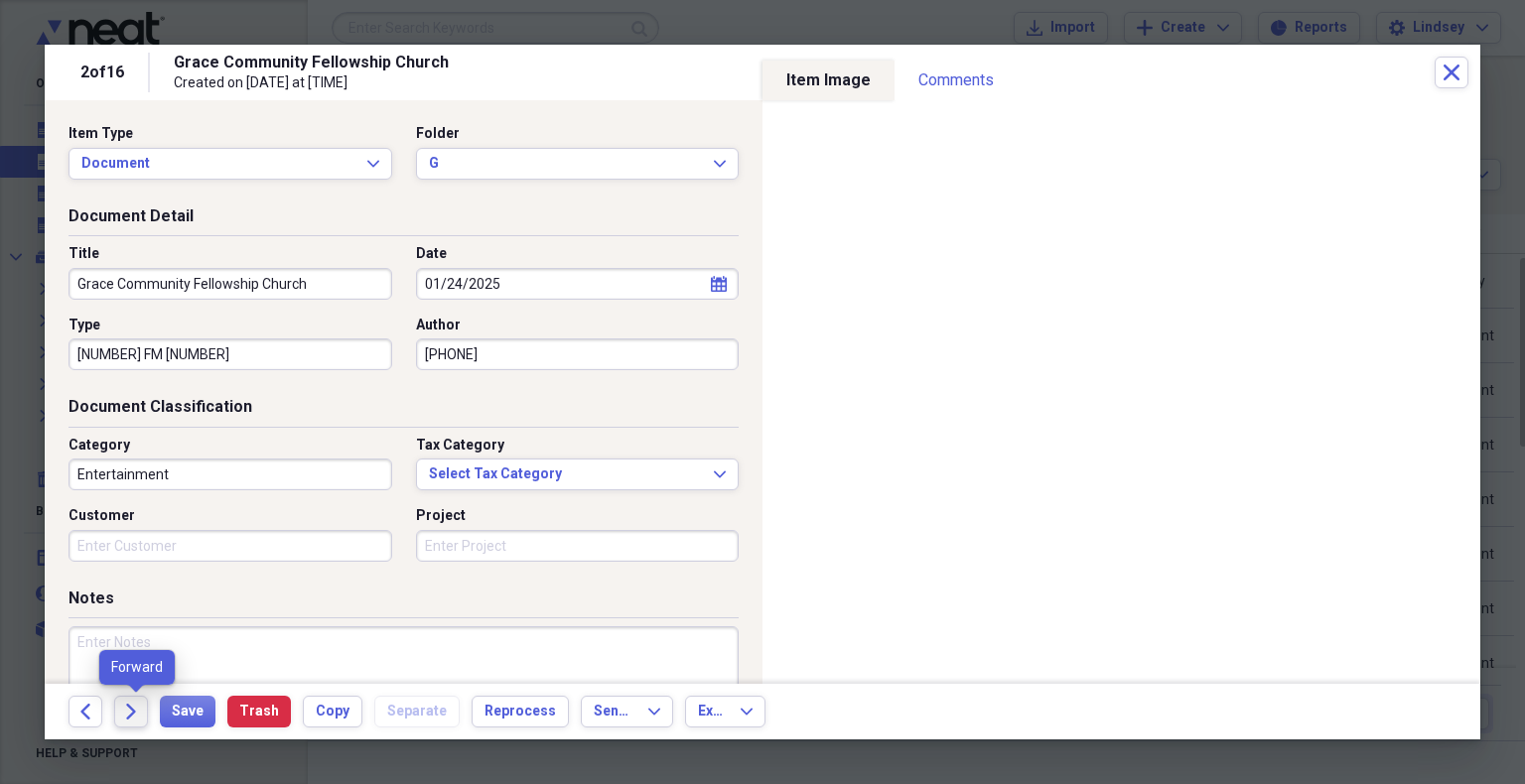 click 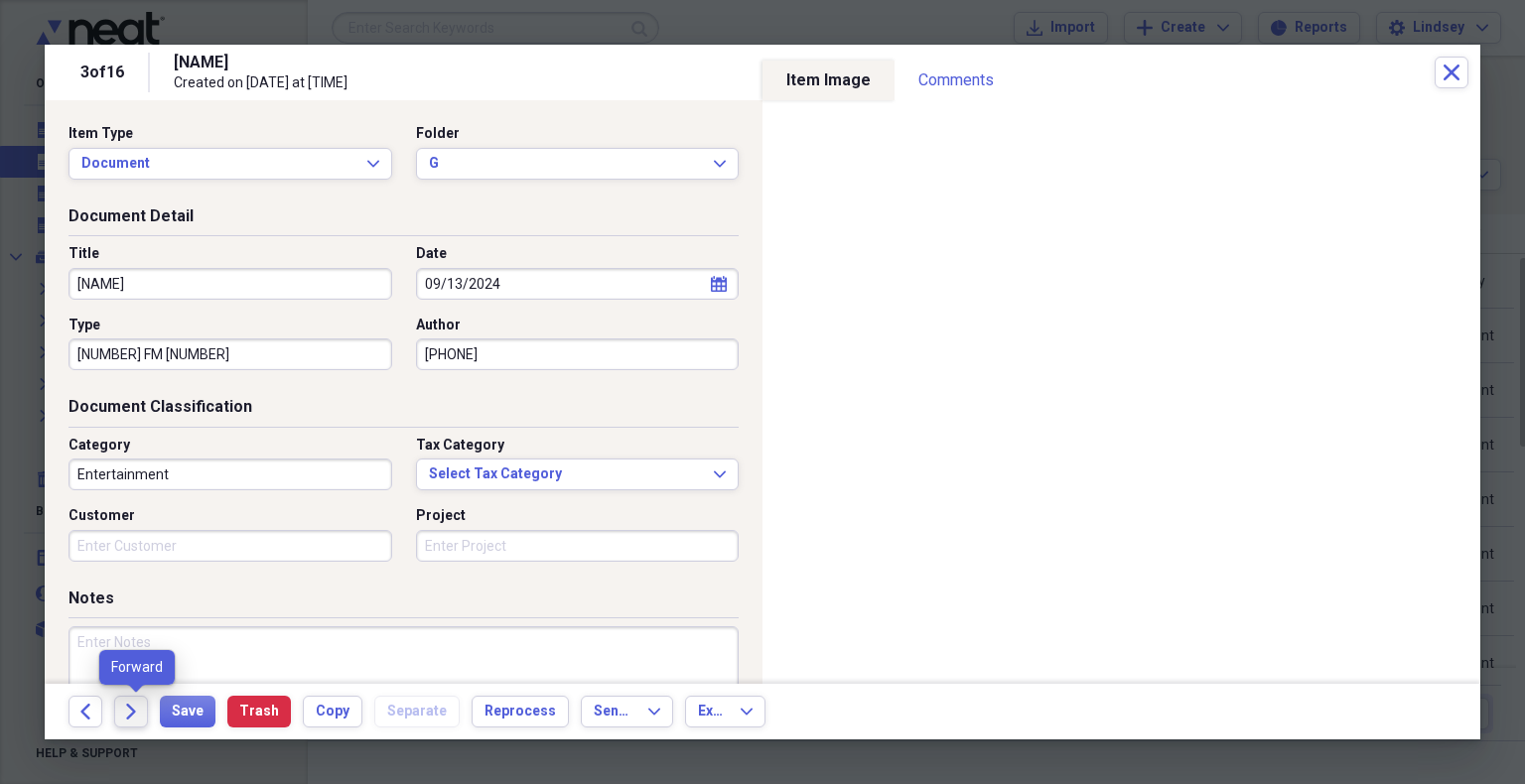 click 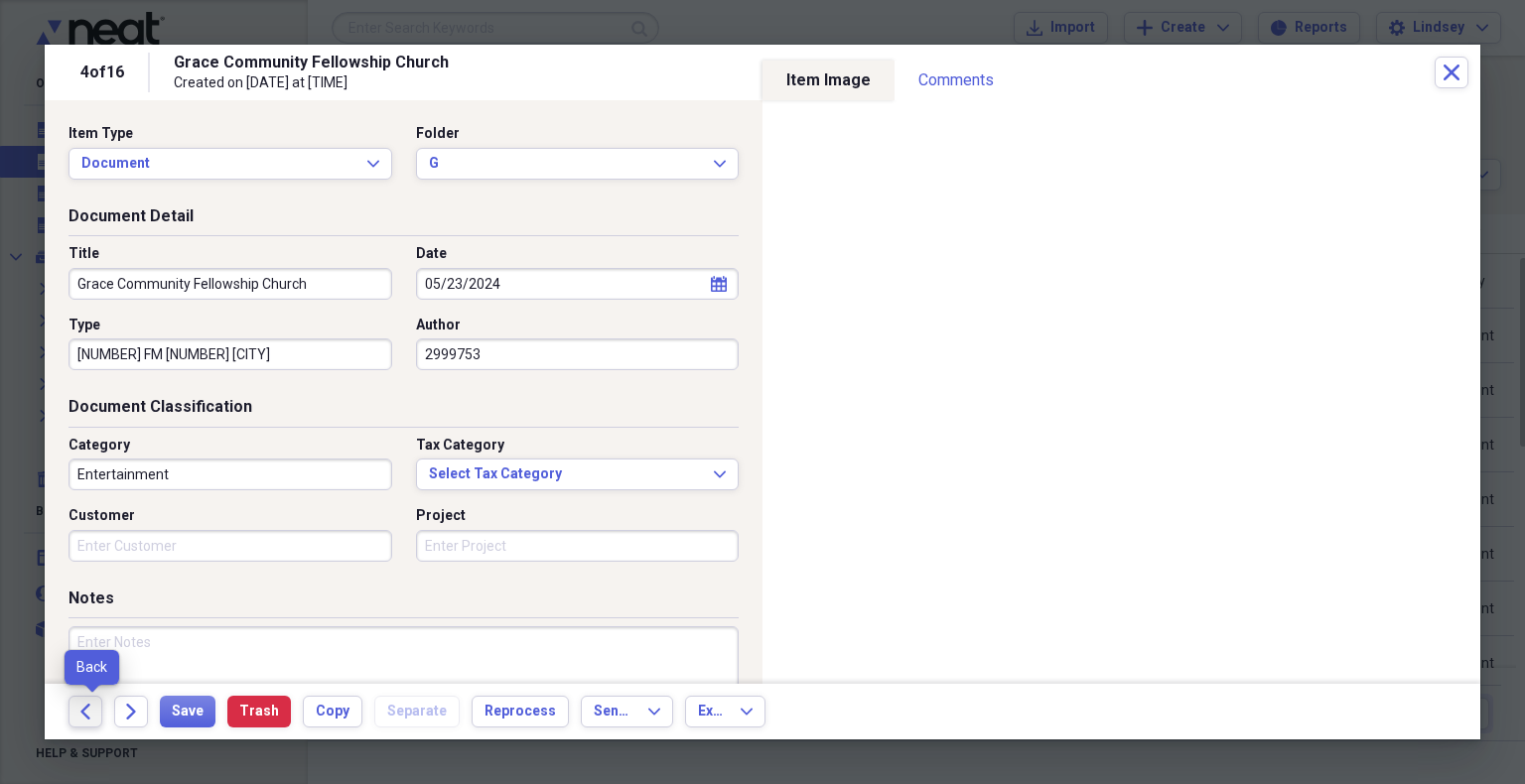 click on "Back" 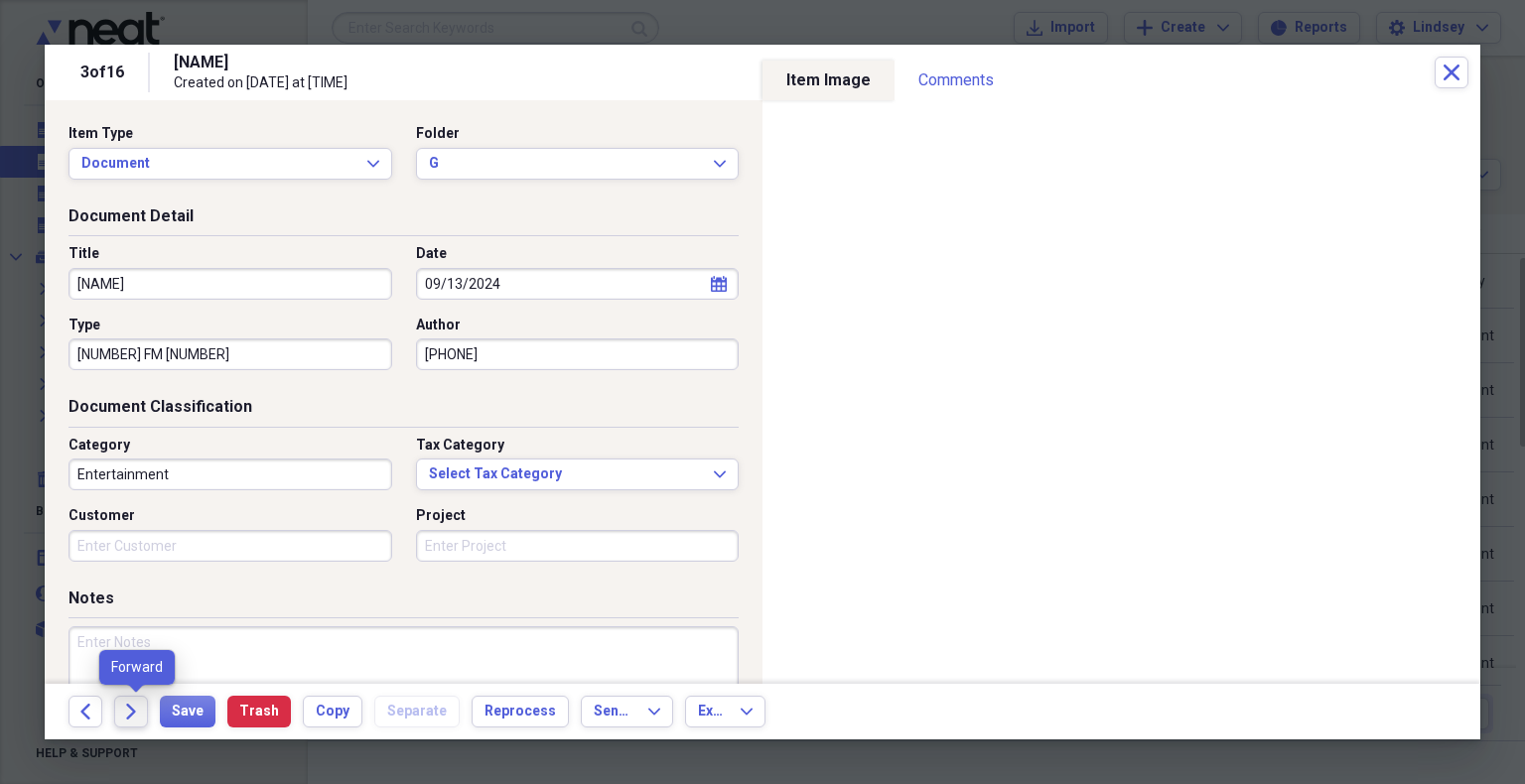 click on "Forward" 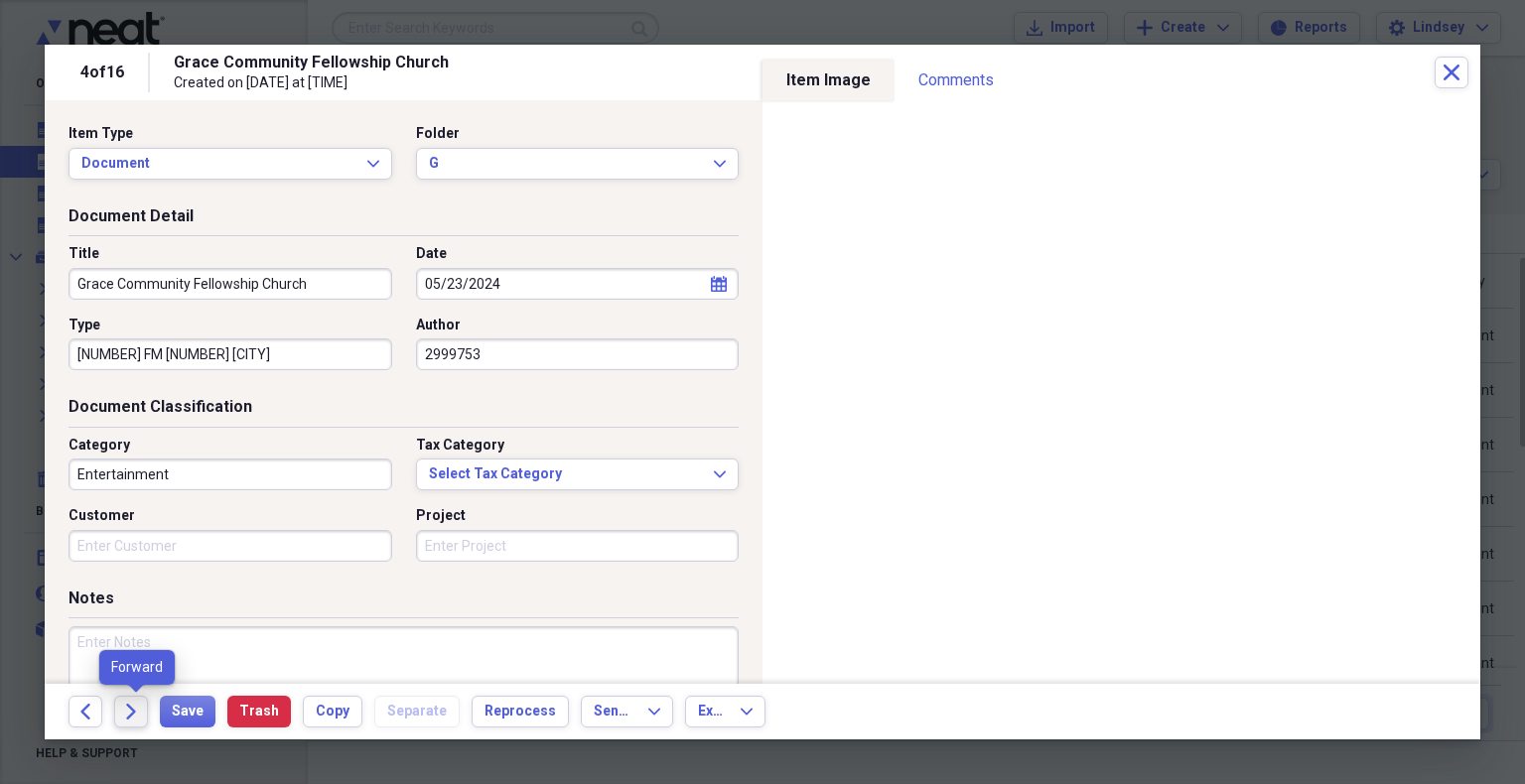 click on "Forward" 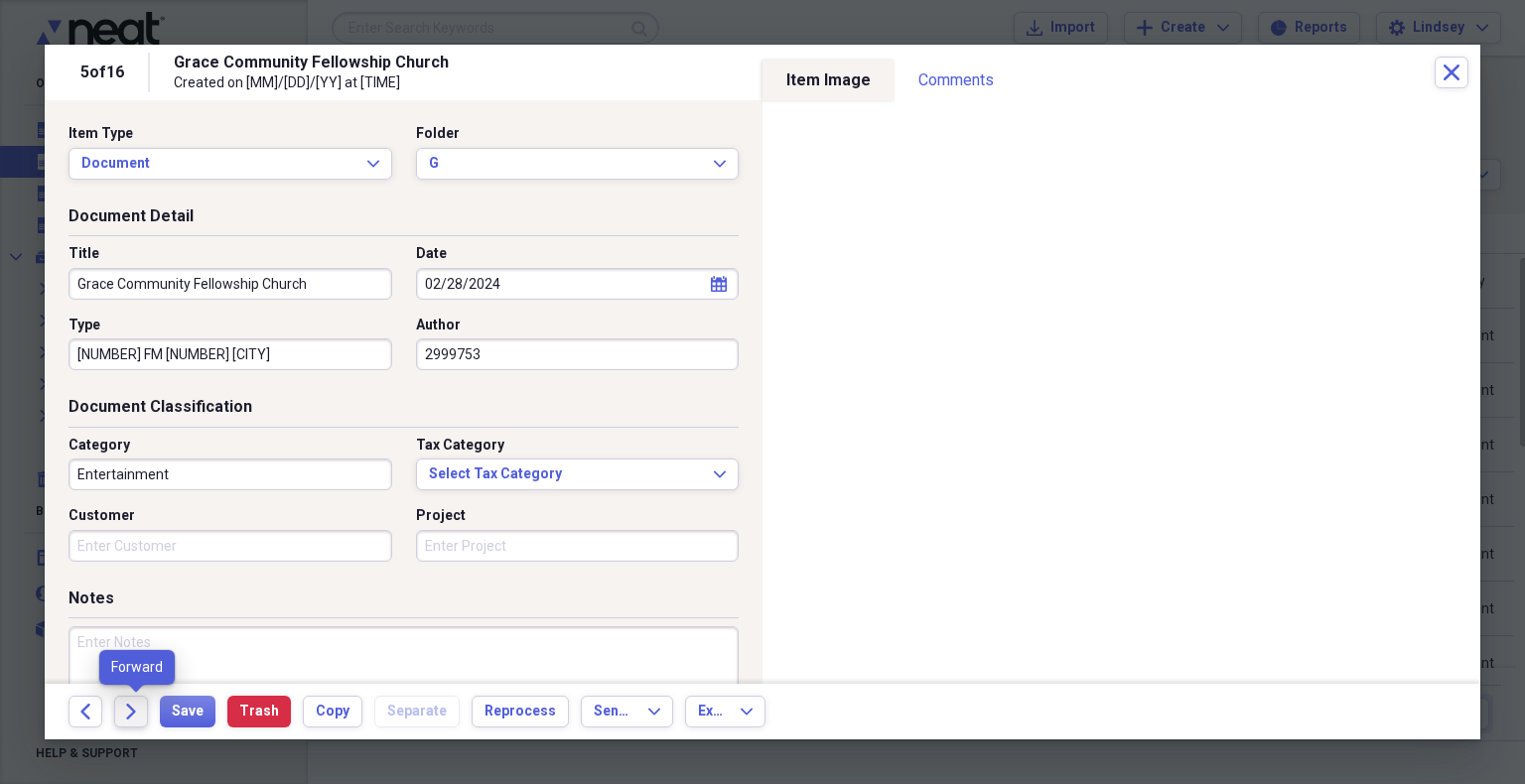 click on "Forward" at bounding box center [131, 712] 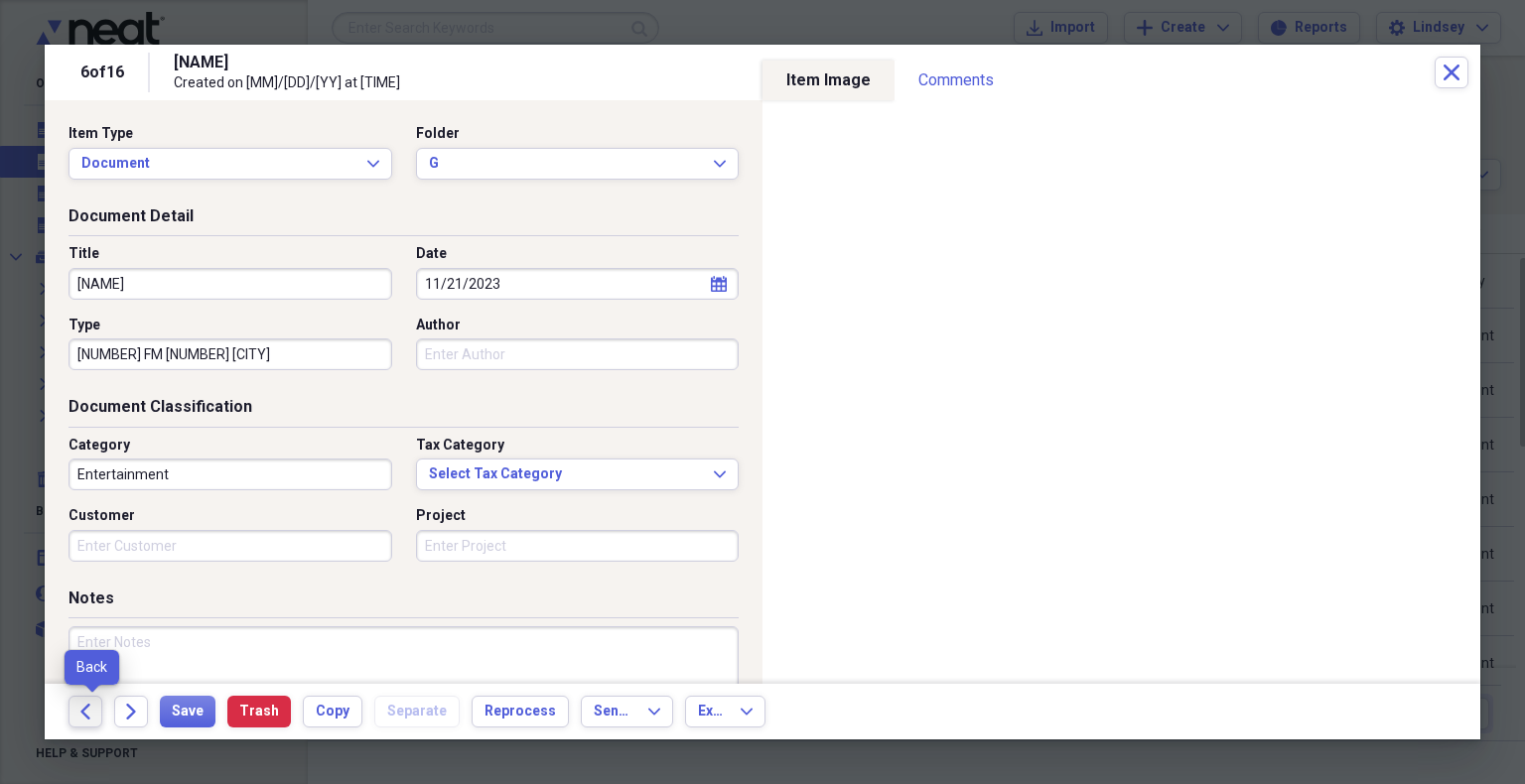 click on "Back" at bounding box center (85, 712) 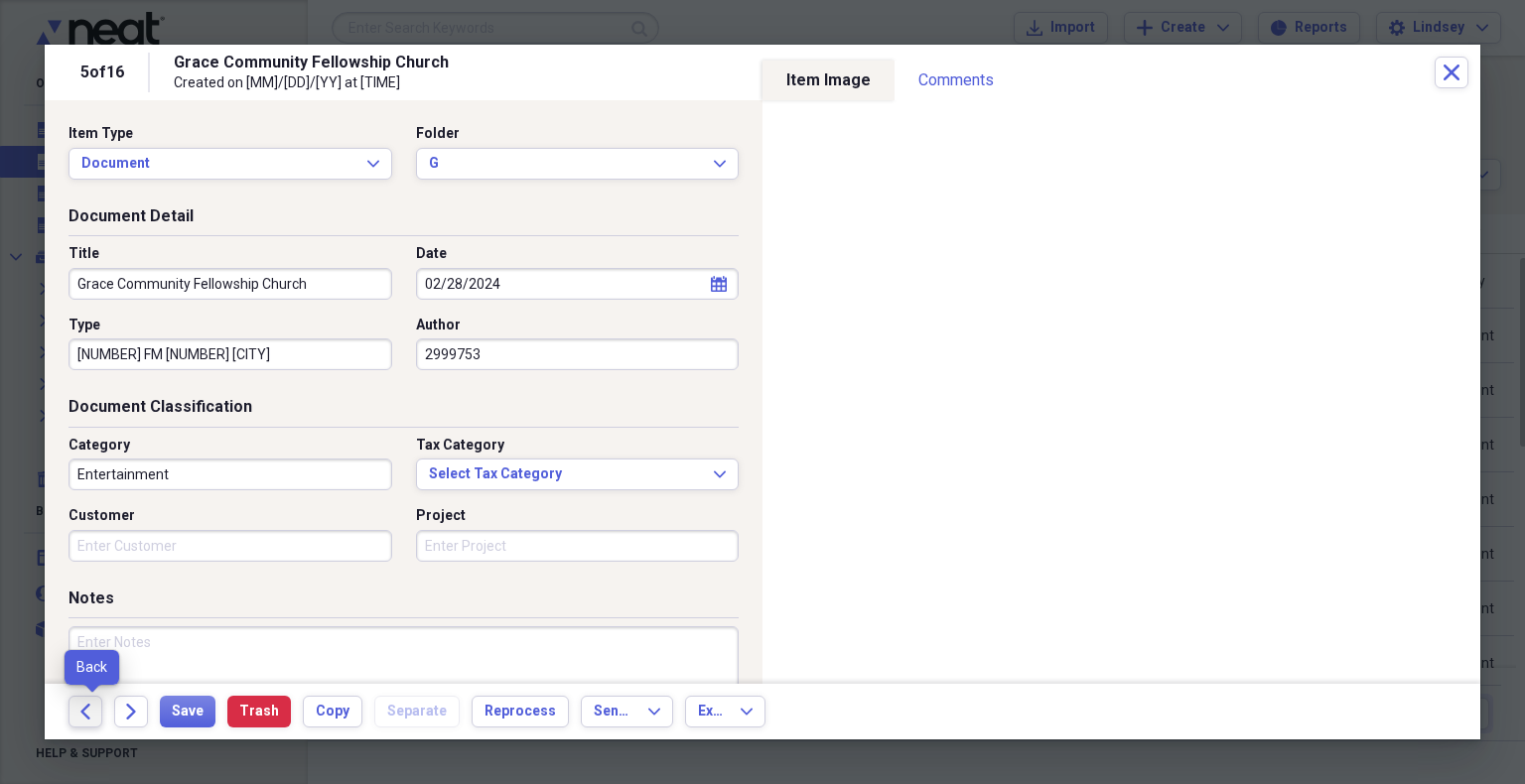 click on "Back" at bounding box center [85, 712] 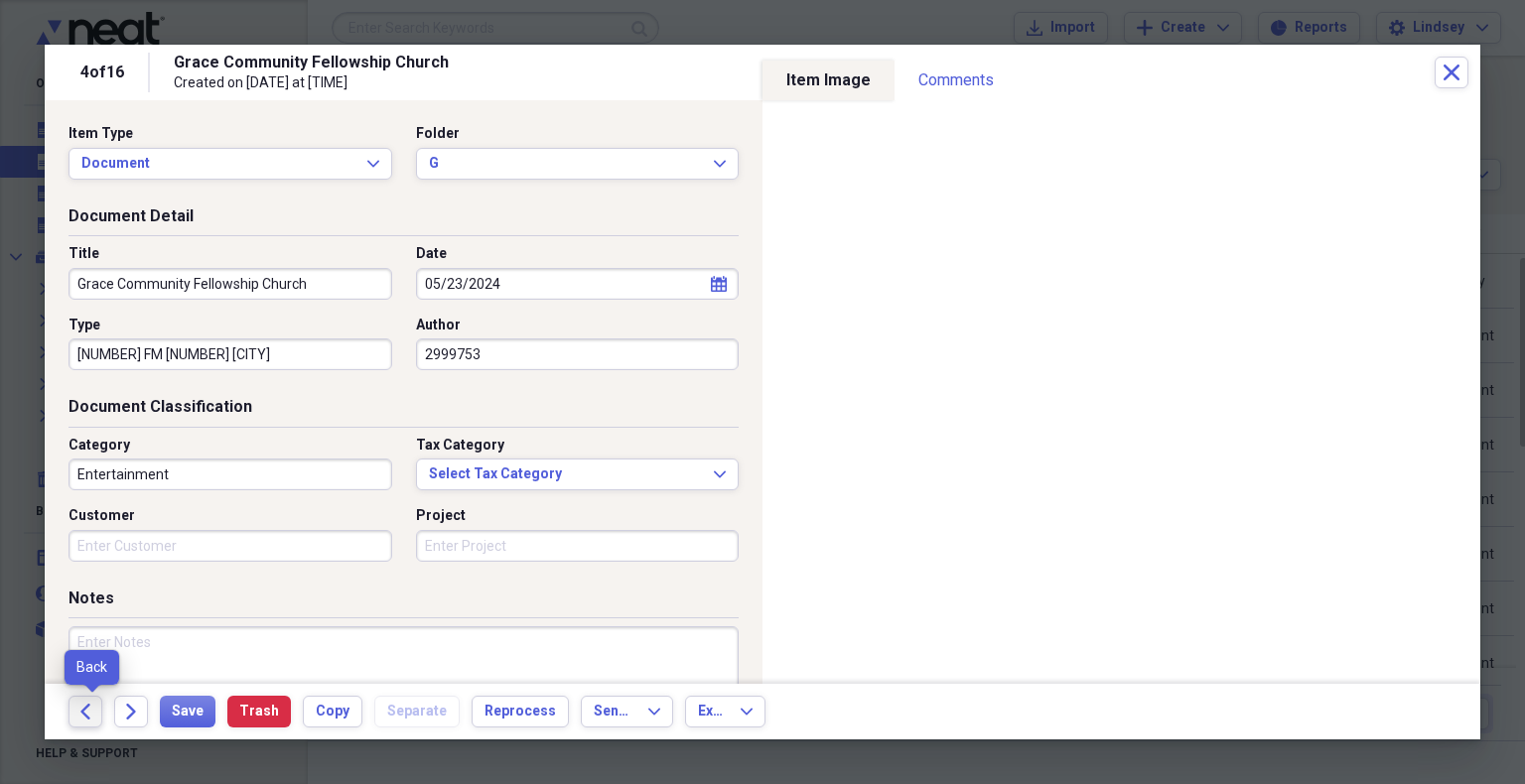 click on "Back" at bounding box center [85, 712] 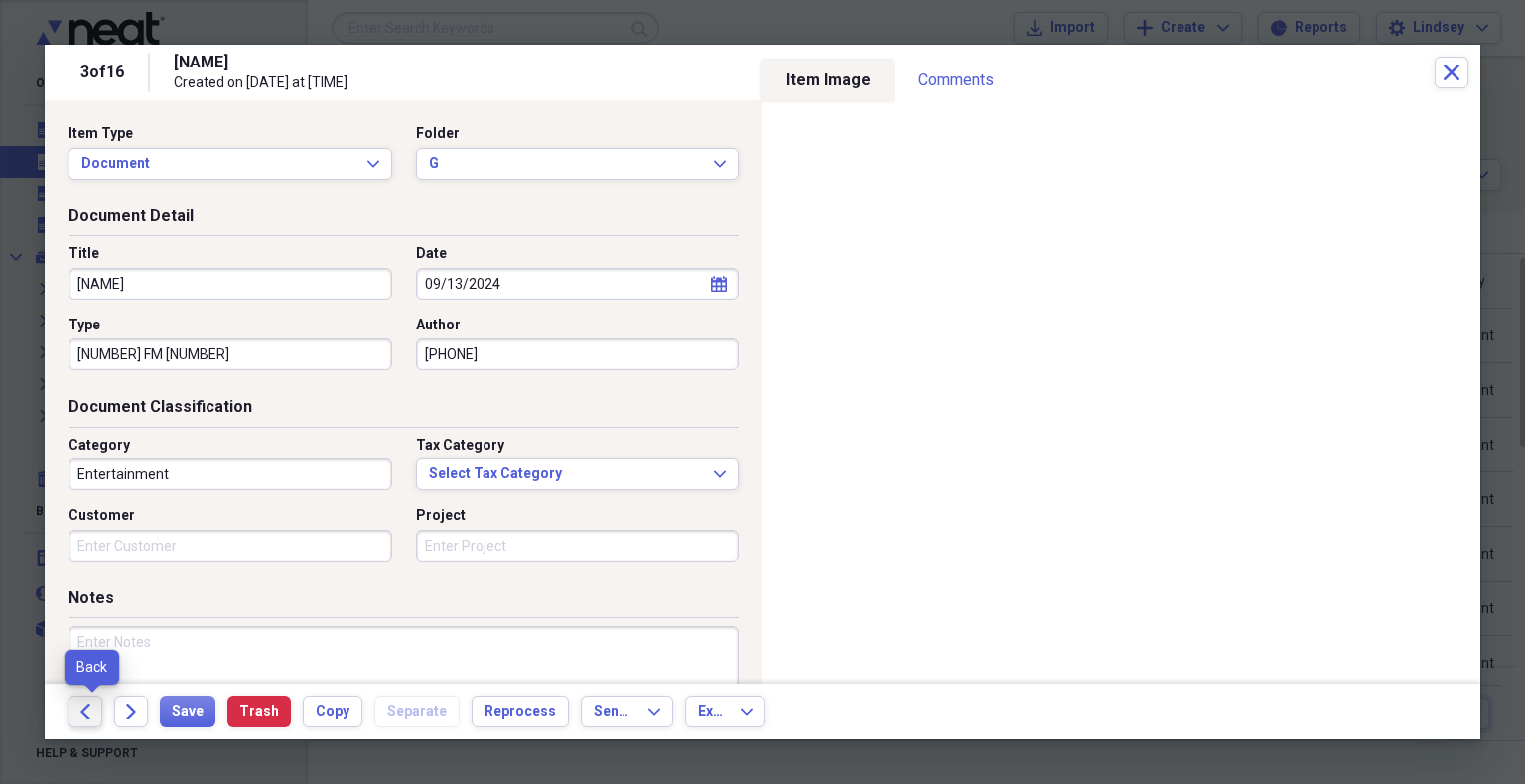 click on "Back" at bounding box center [85, 712] 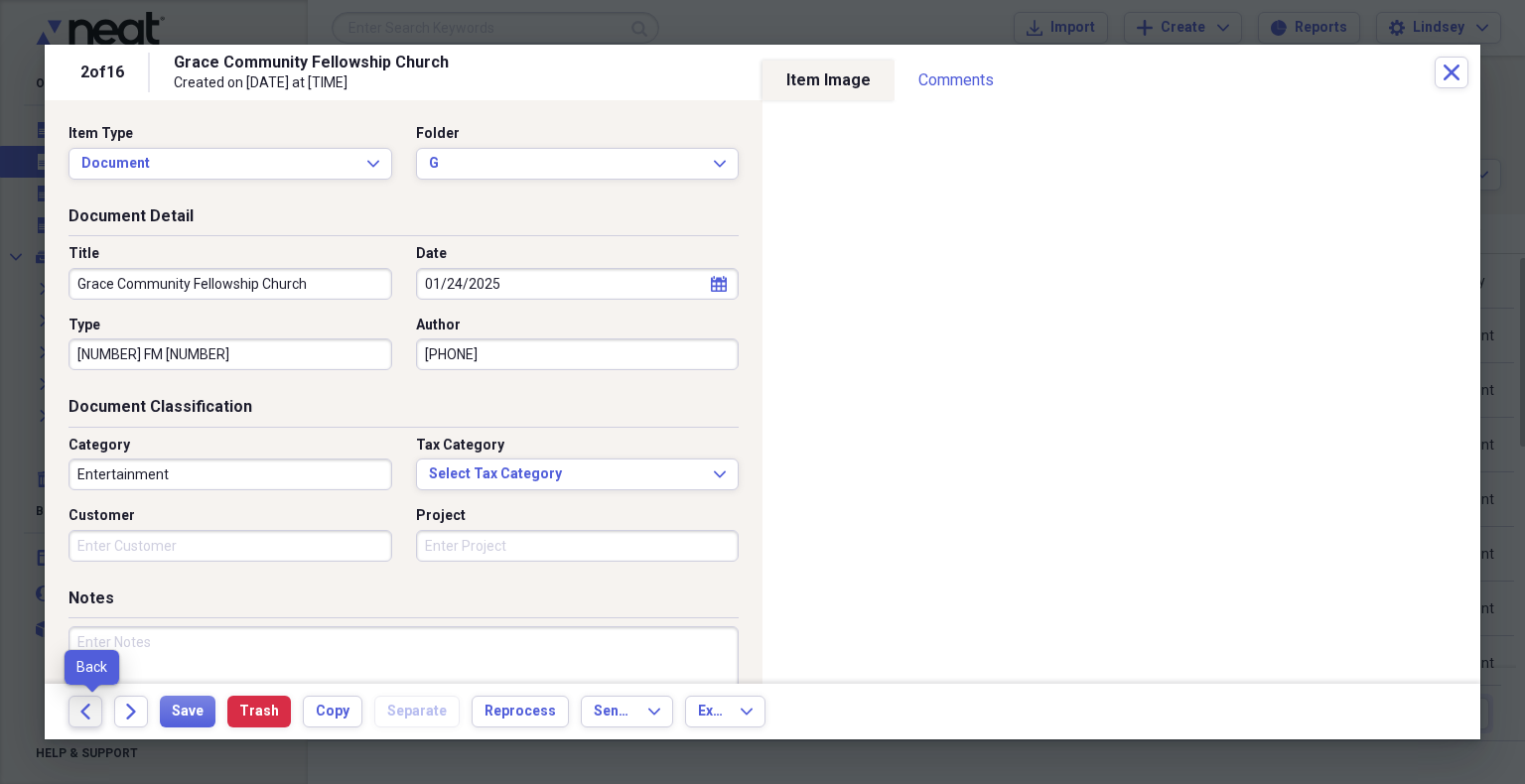 click on "Back" at bounding box center (85, 712) 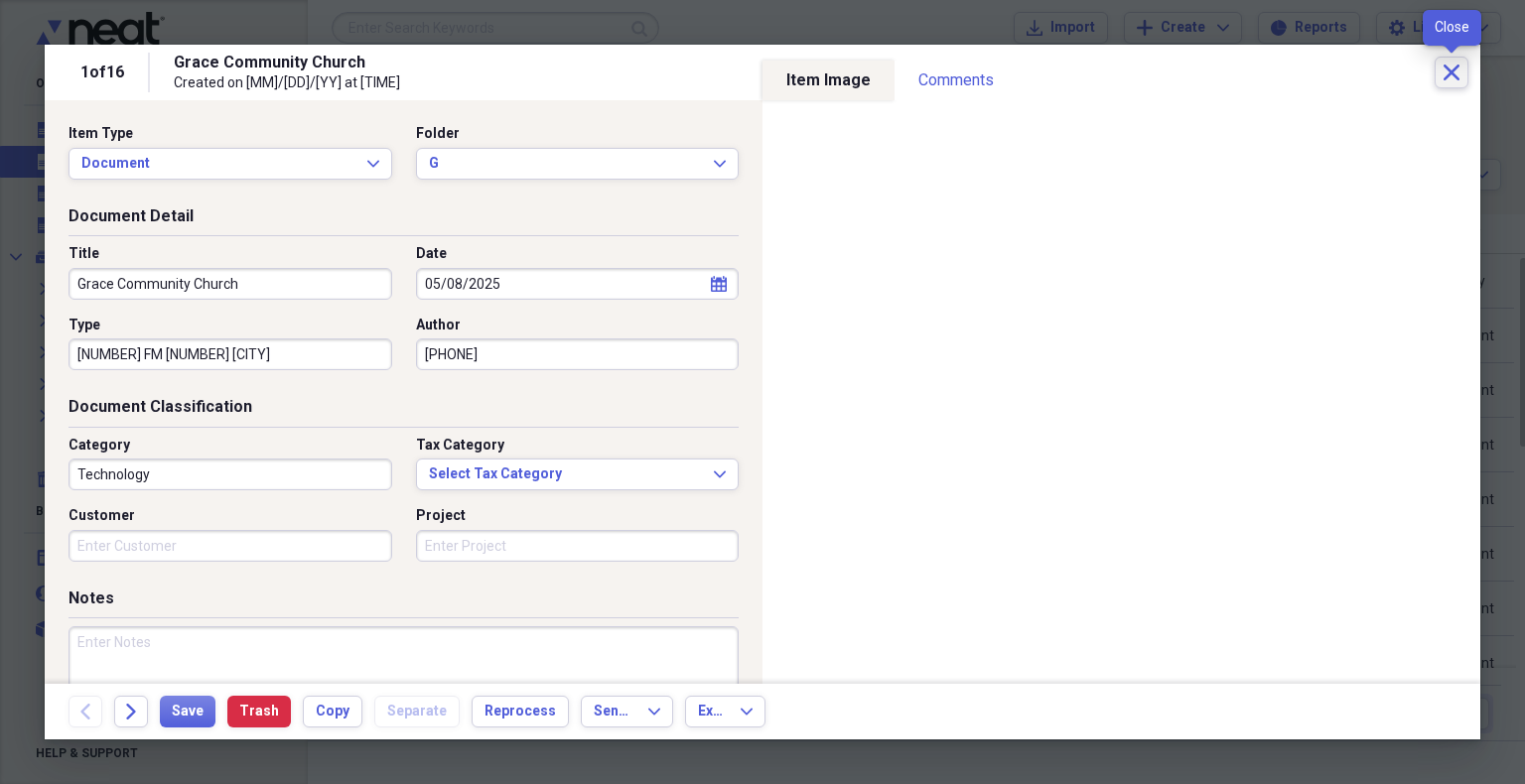 click on "Close" at bounding box center [1452, 72] 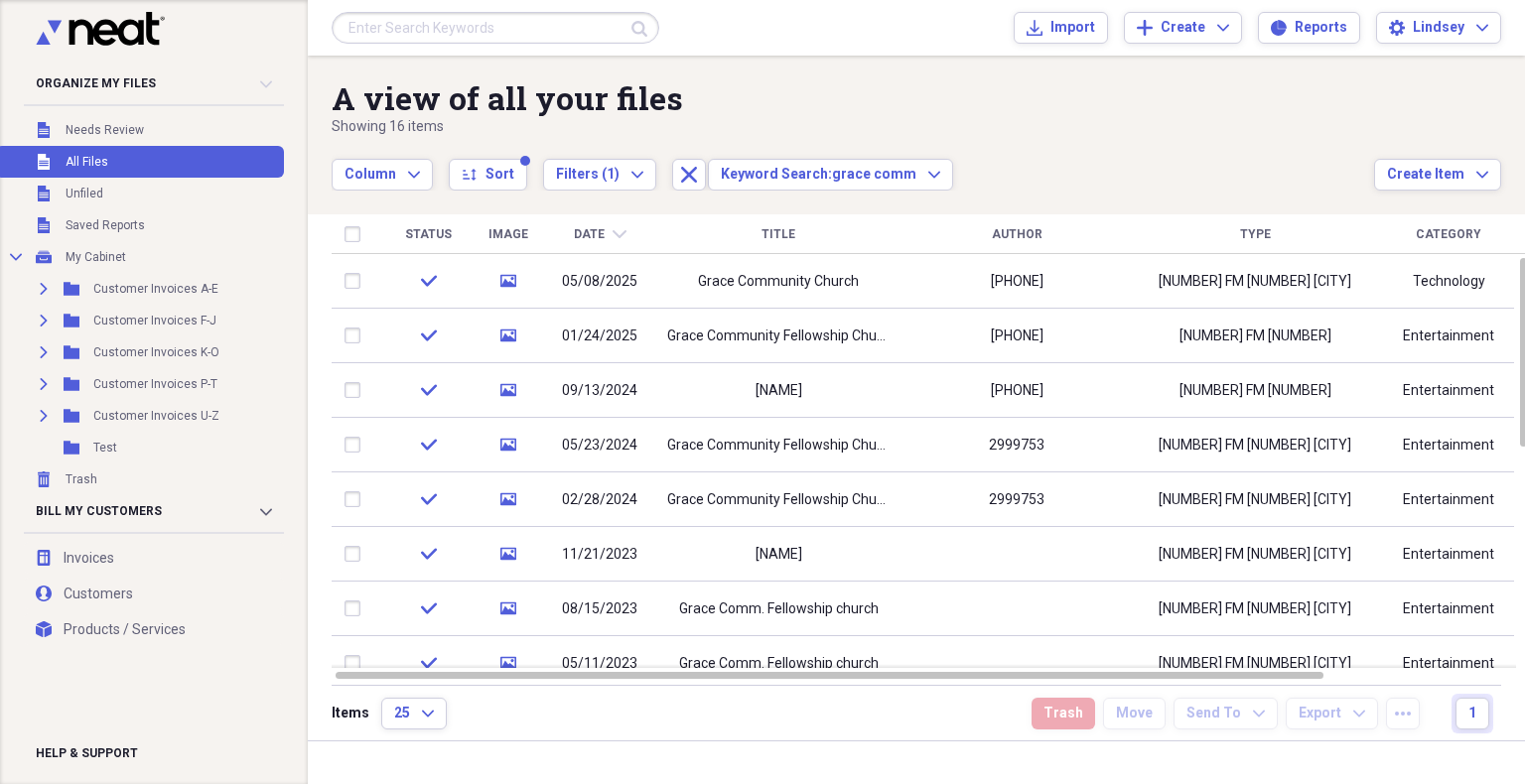 drag, startPoint x: 457, startPoint y: 22, endPoint x: 467, endPoint y: 29, distance: 12.206556 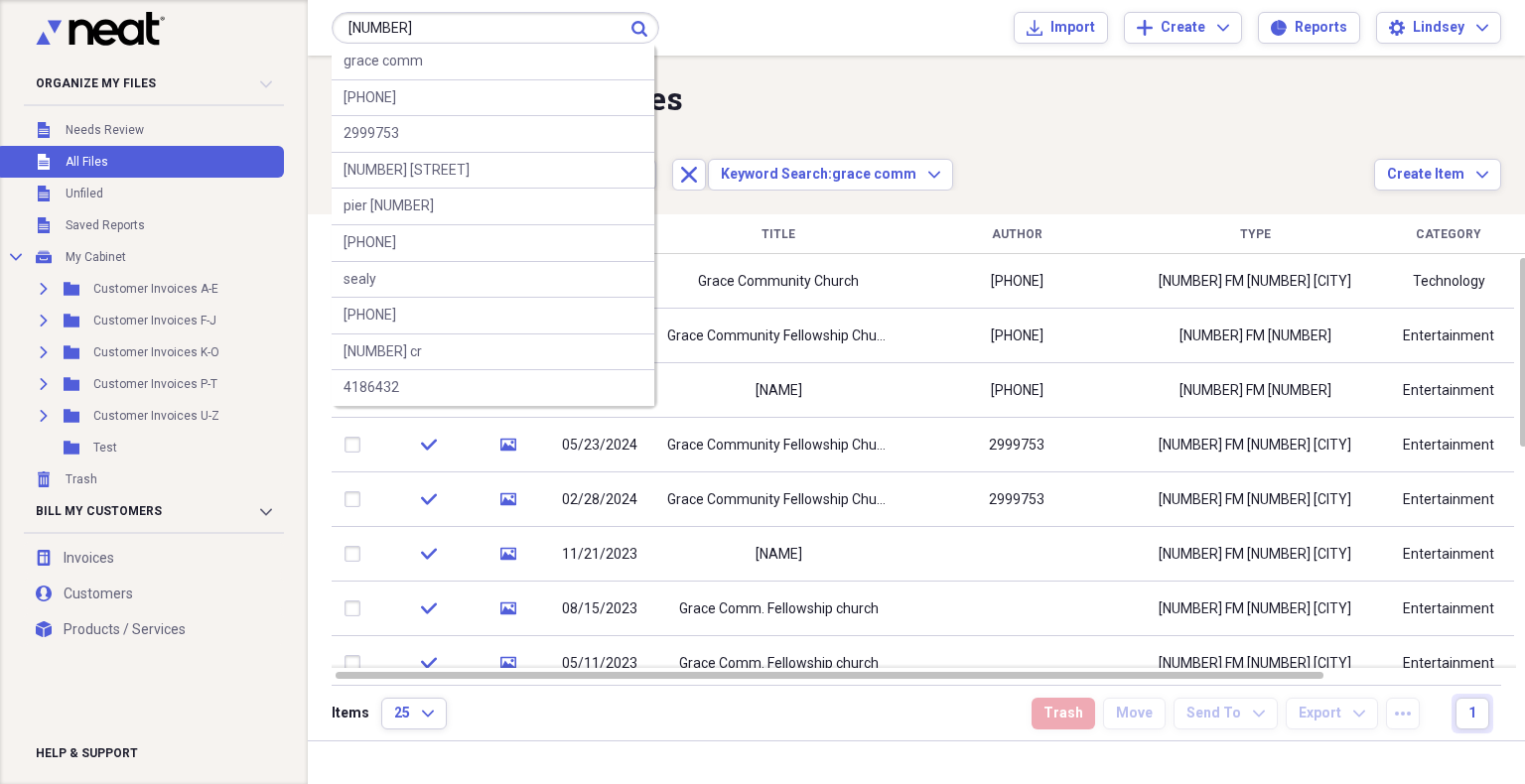 type on "[NUMBER]" 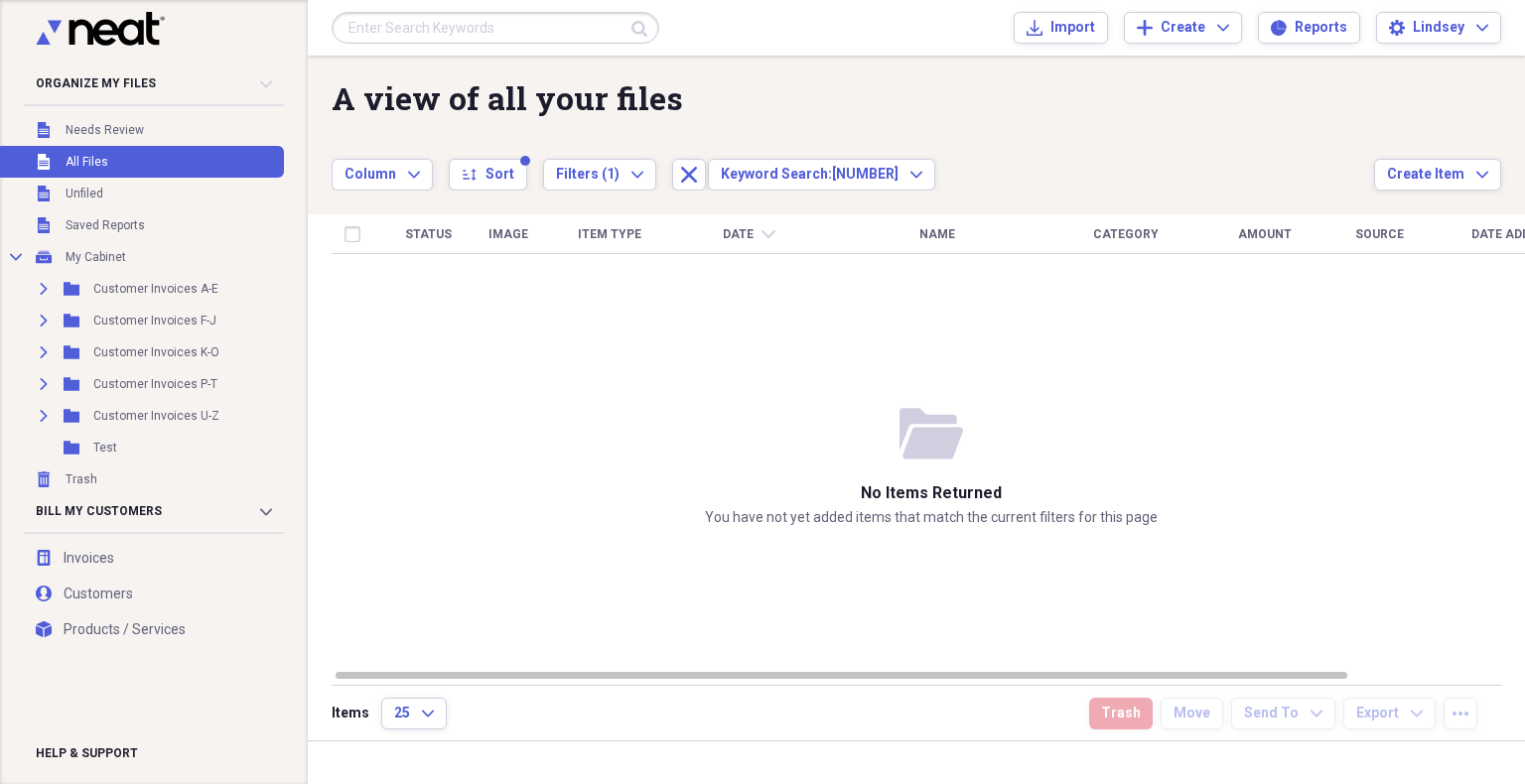 click at bounding box center (495, 28) 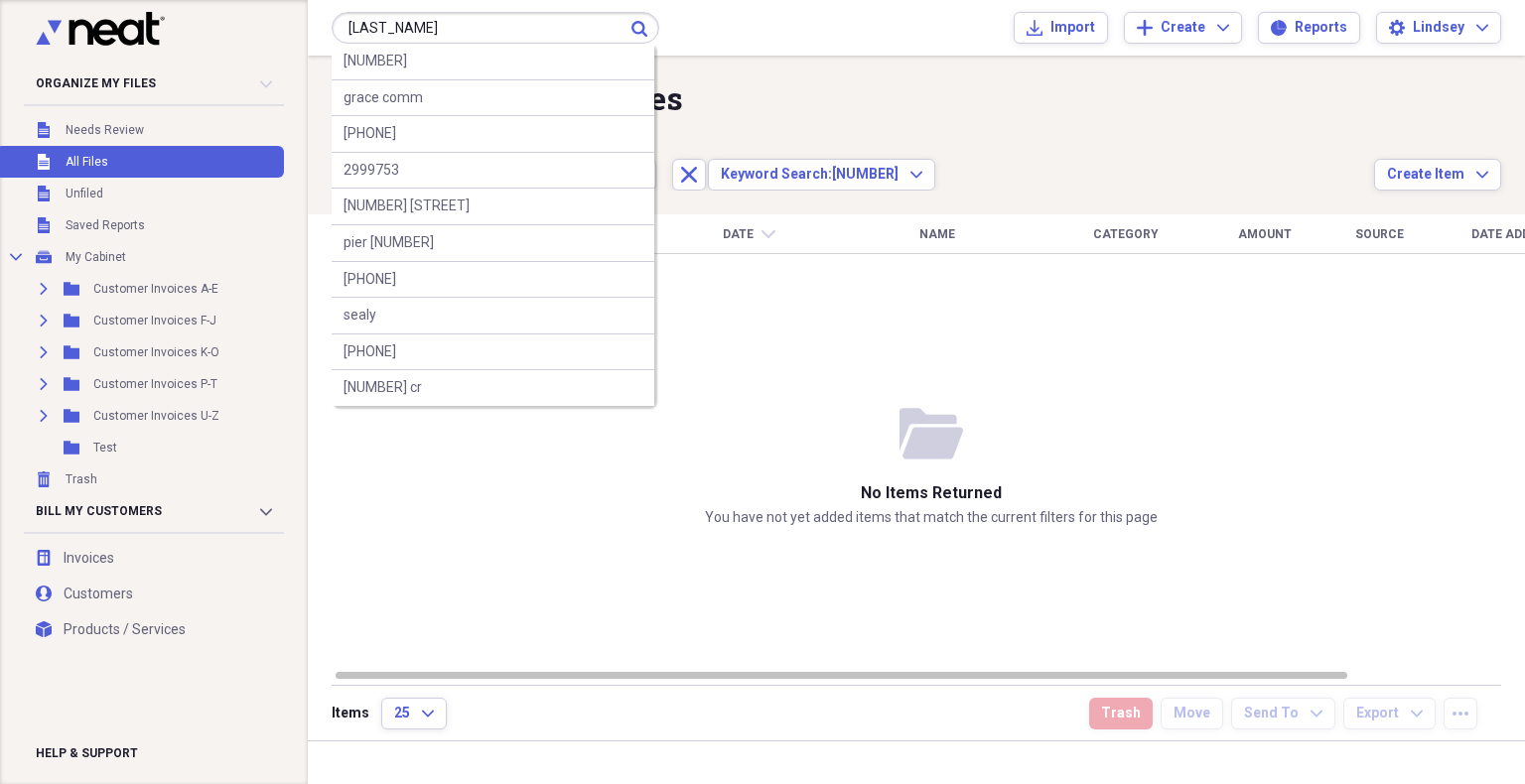 type on "[LAST_NAME]" 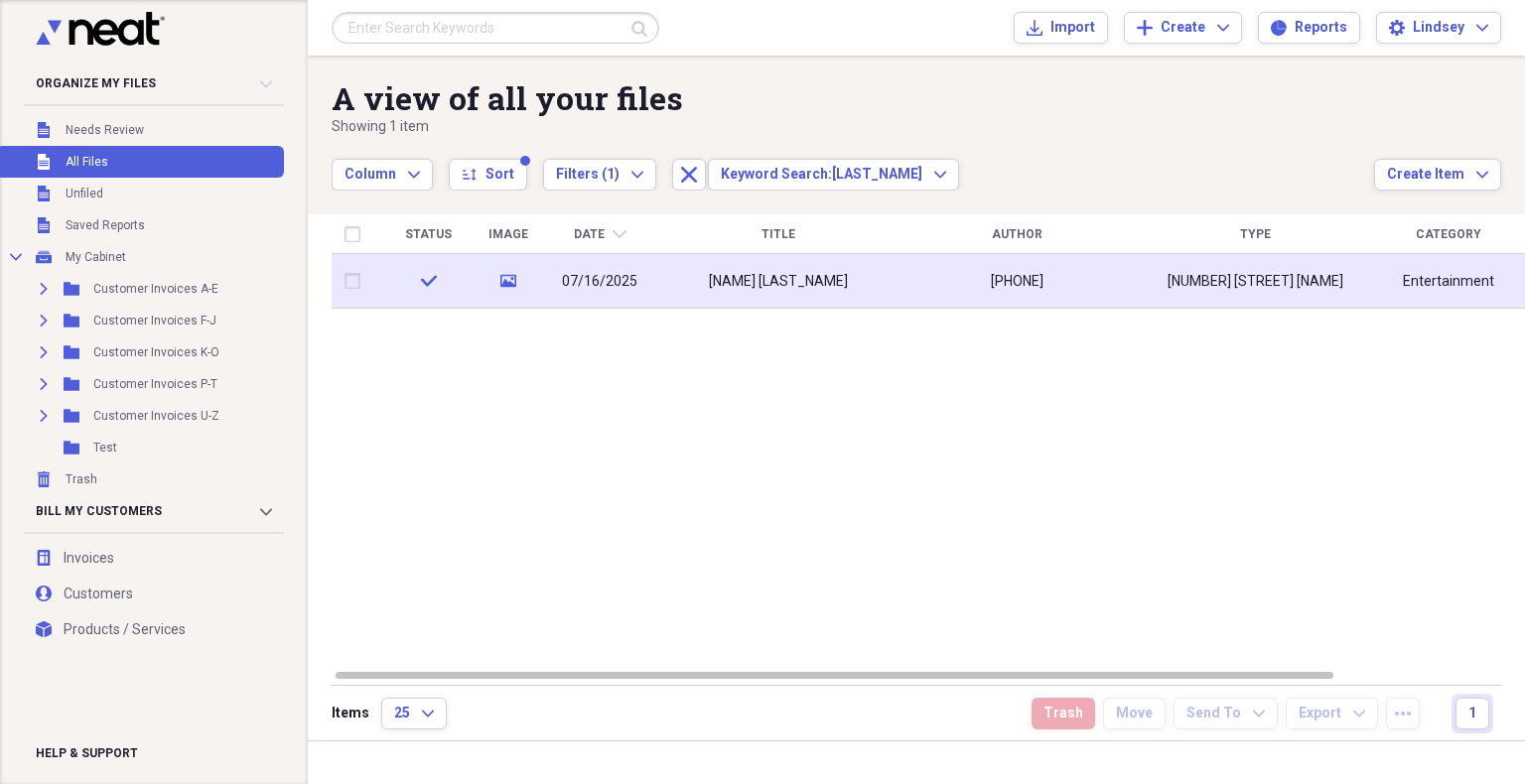 click on "[PHONE]" at bounding box center (1017, 282) 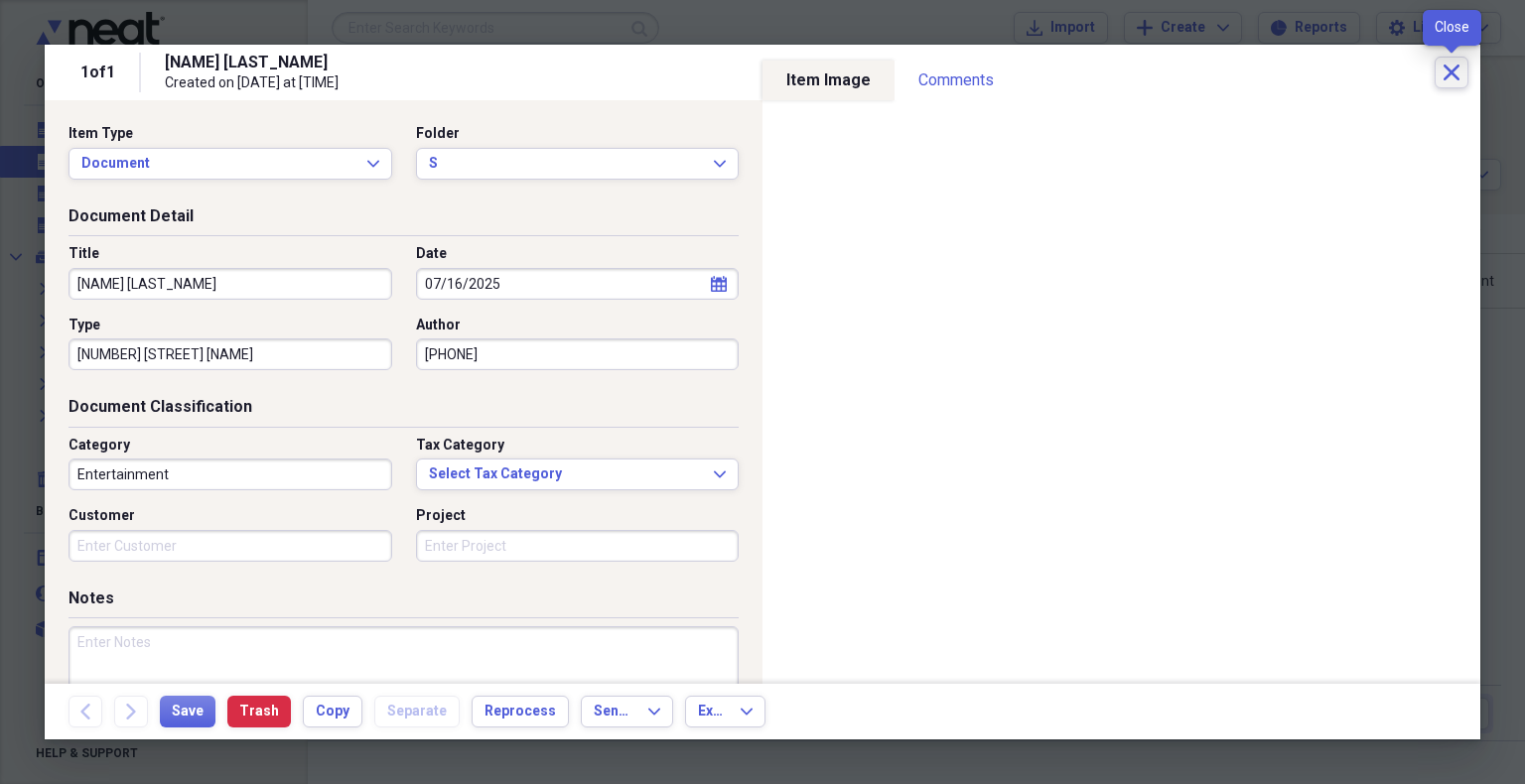 click 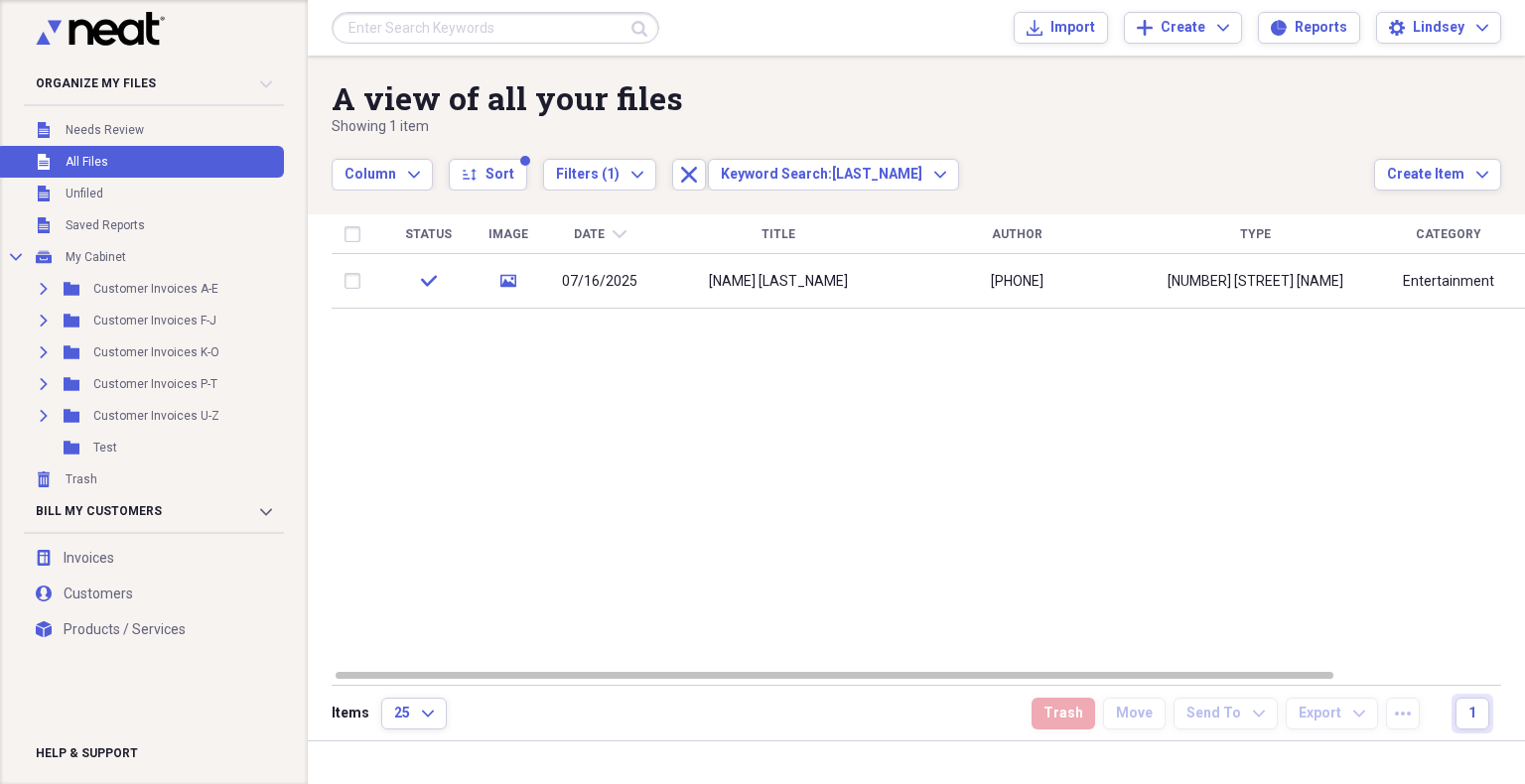 click at bounding box center [495, 28] 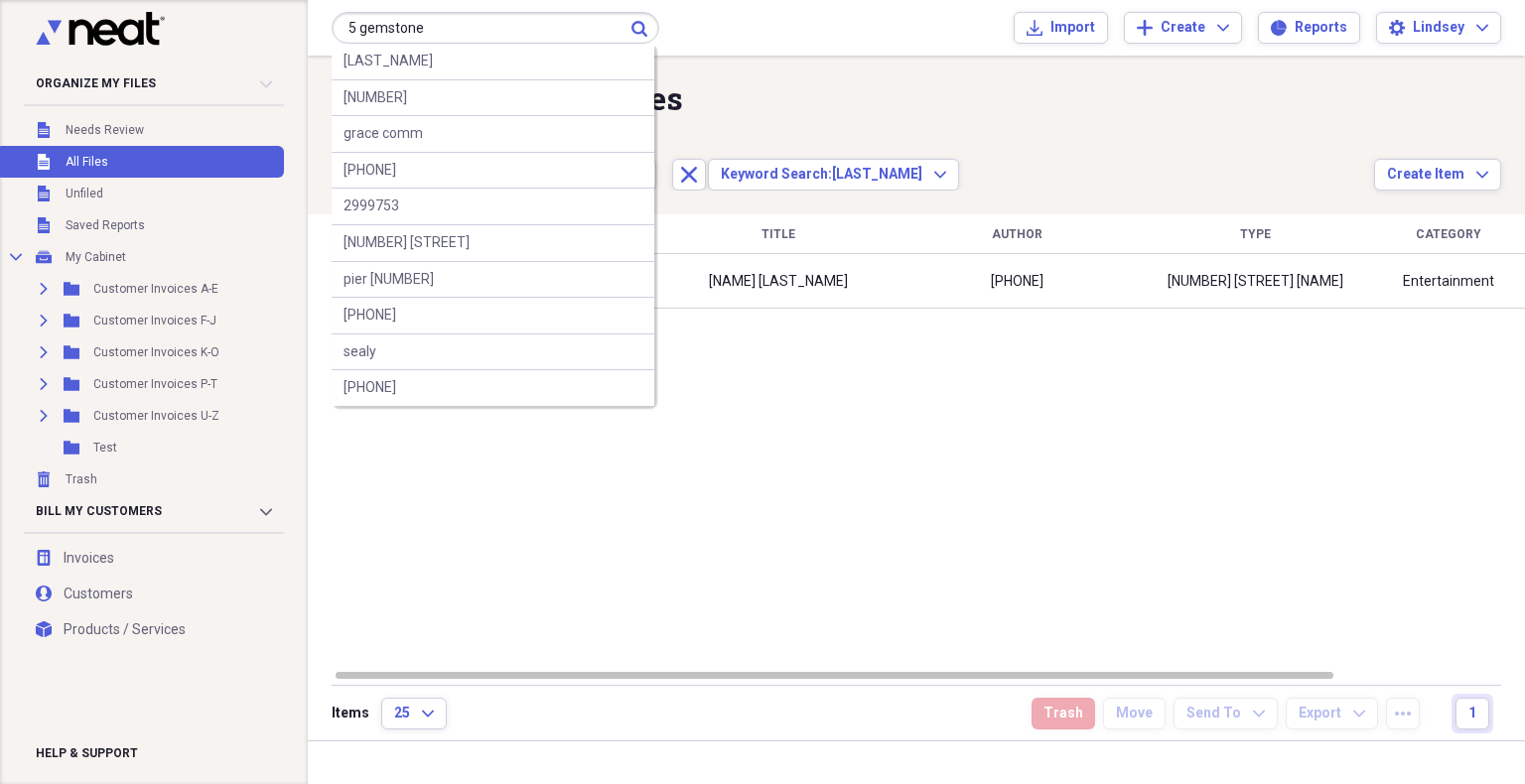 type on "5 gemstone" 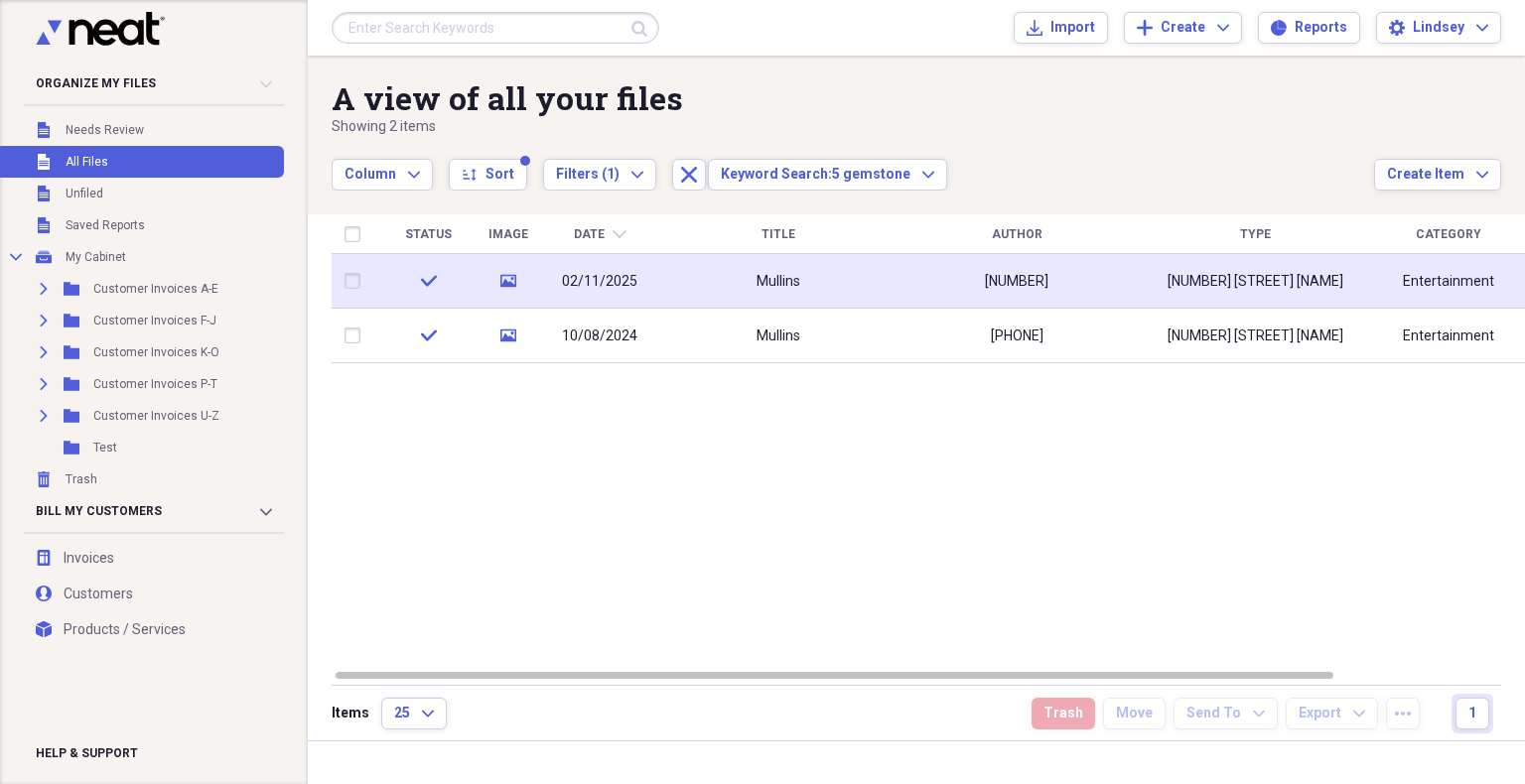 click on "Mullins" at bounding box center [778, 281] 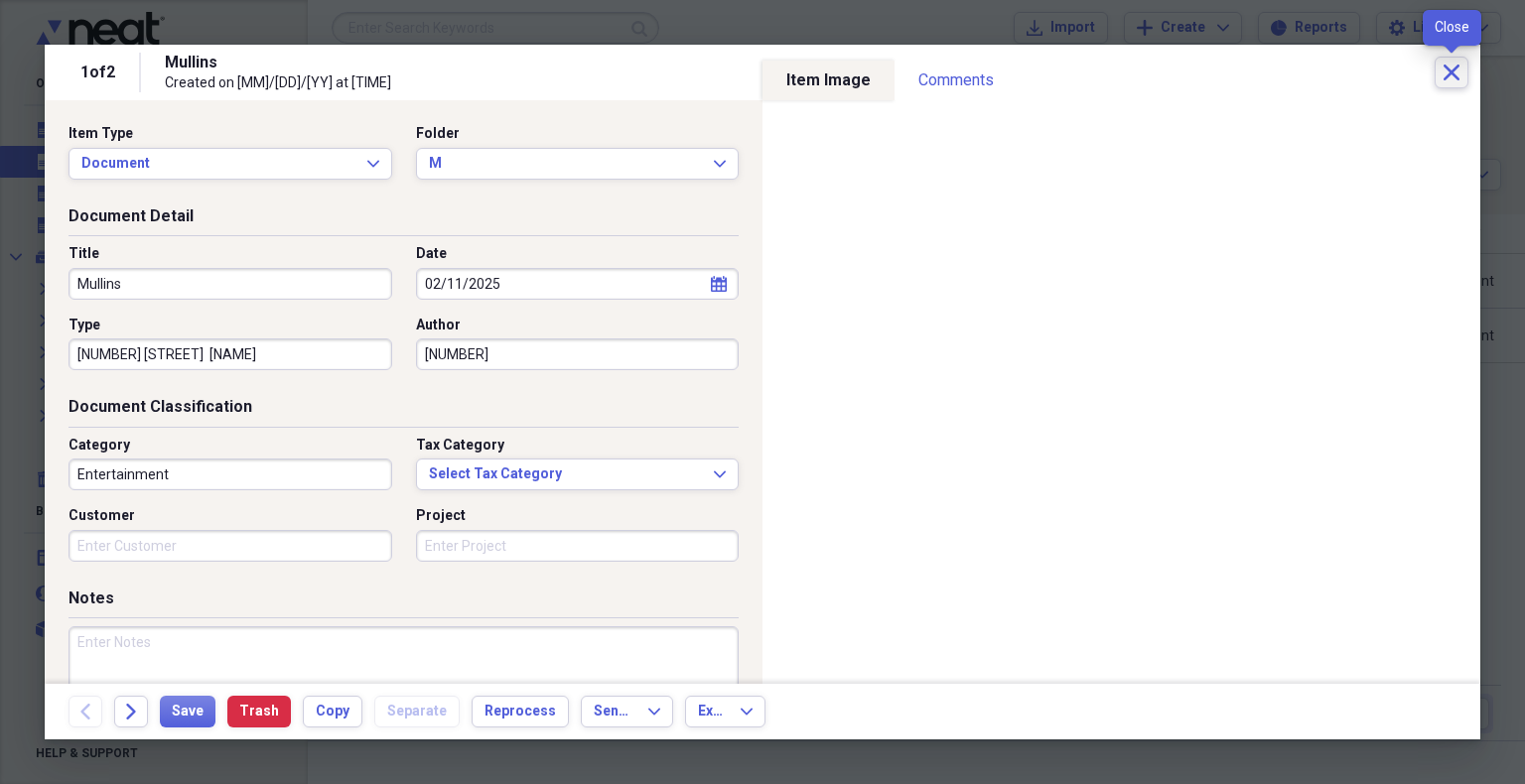 click on "Close" 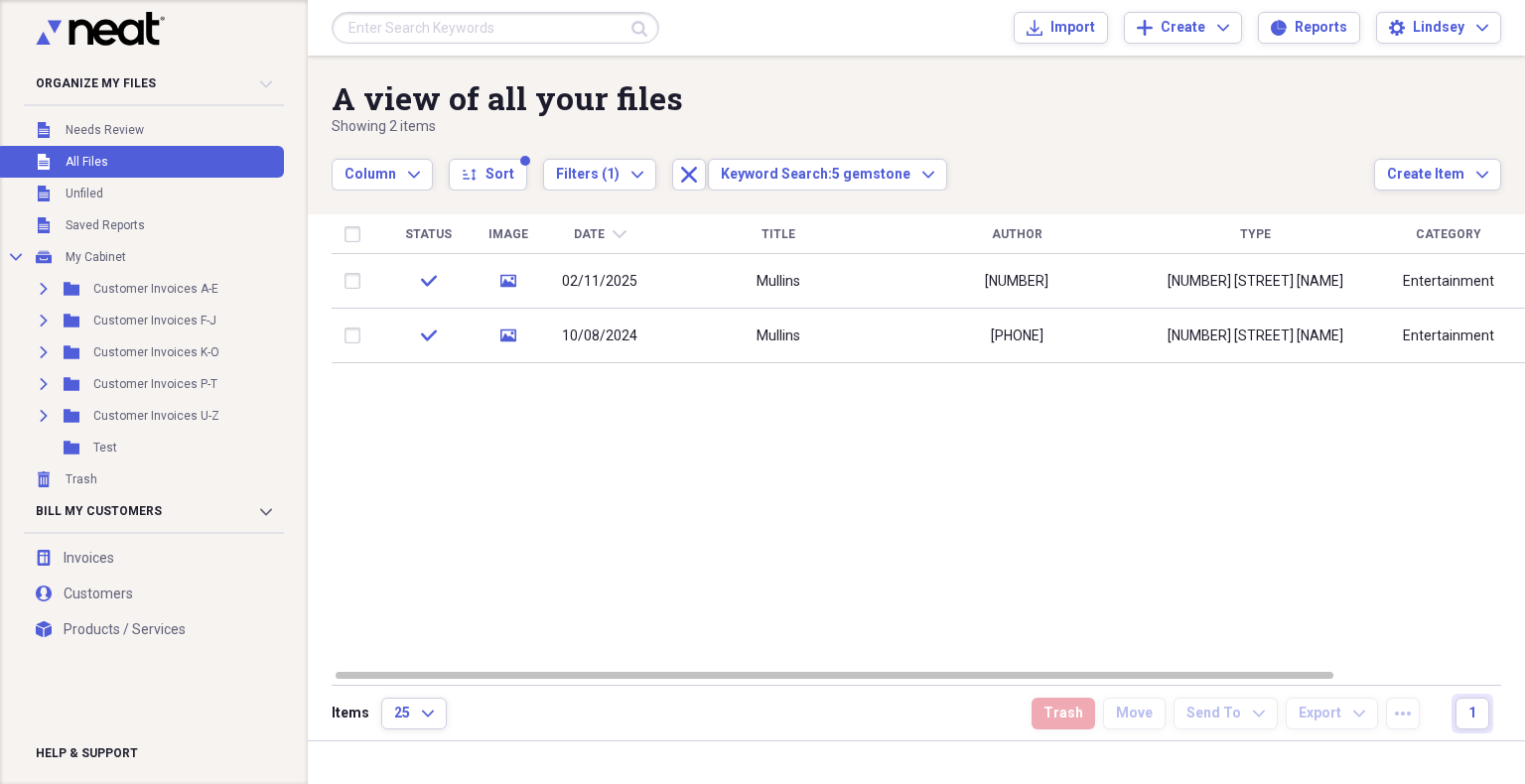 click at bounding box center (495, 28) 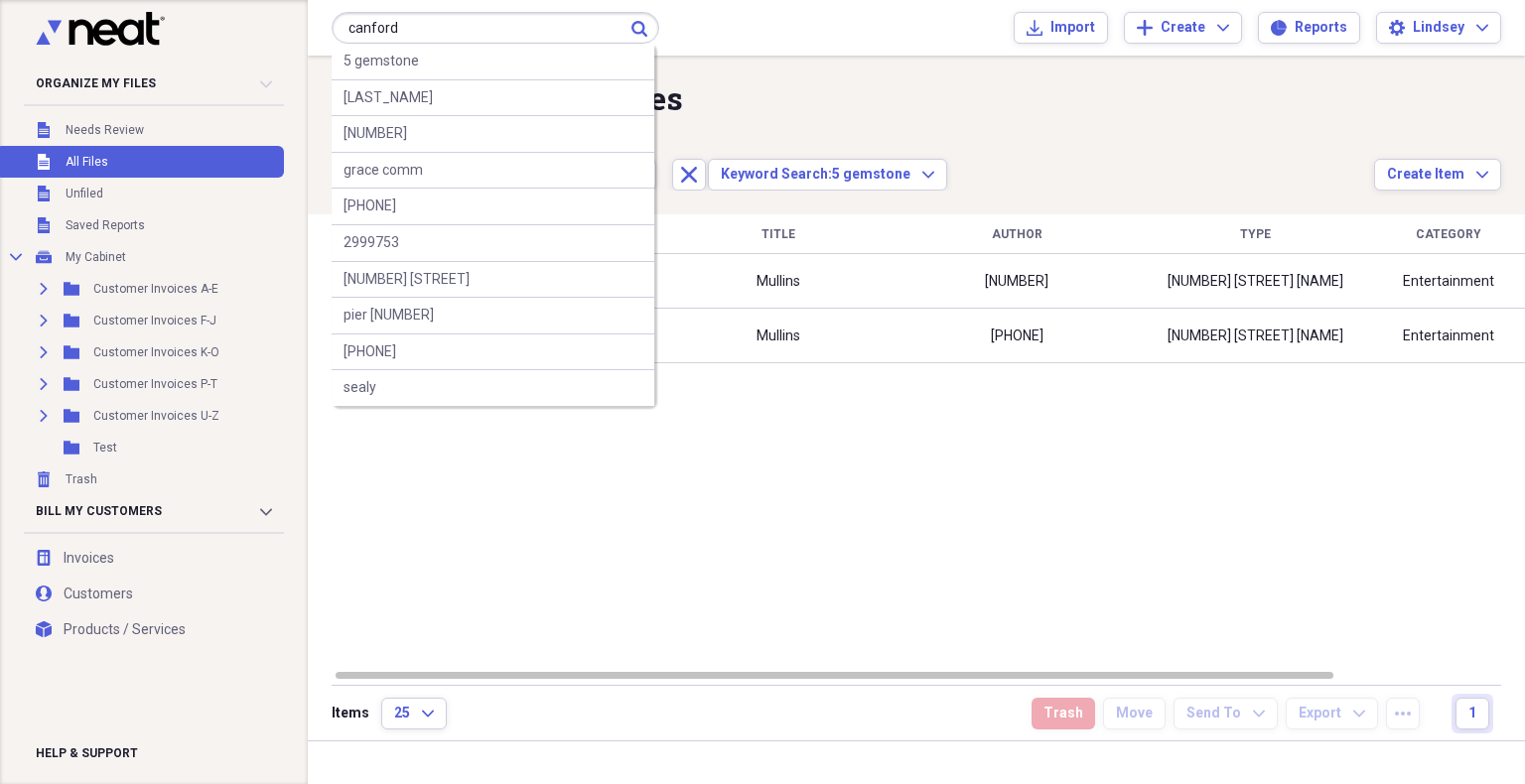 type on "canford" 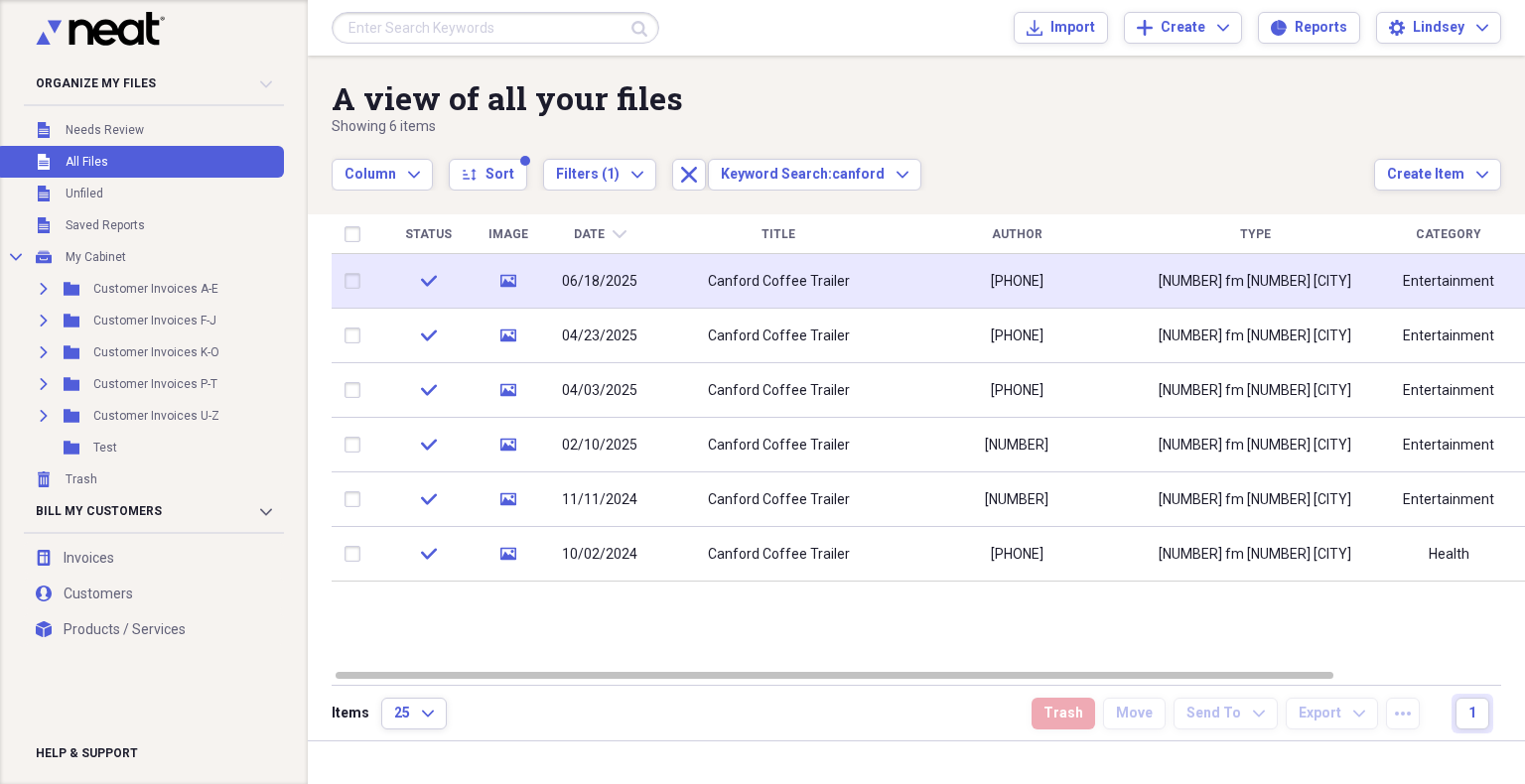 click on "Canford Coffee Trailer" at bounding box center (778, 281) 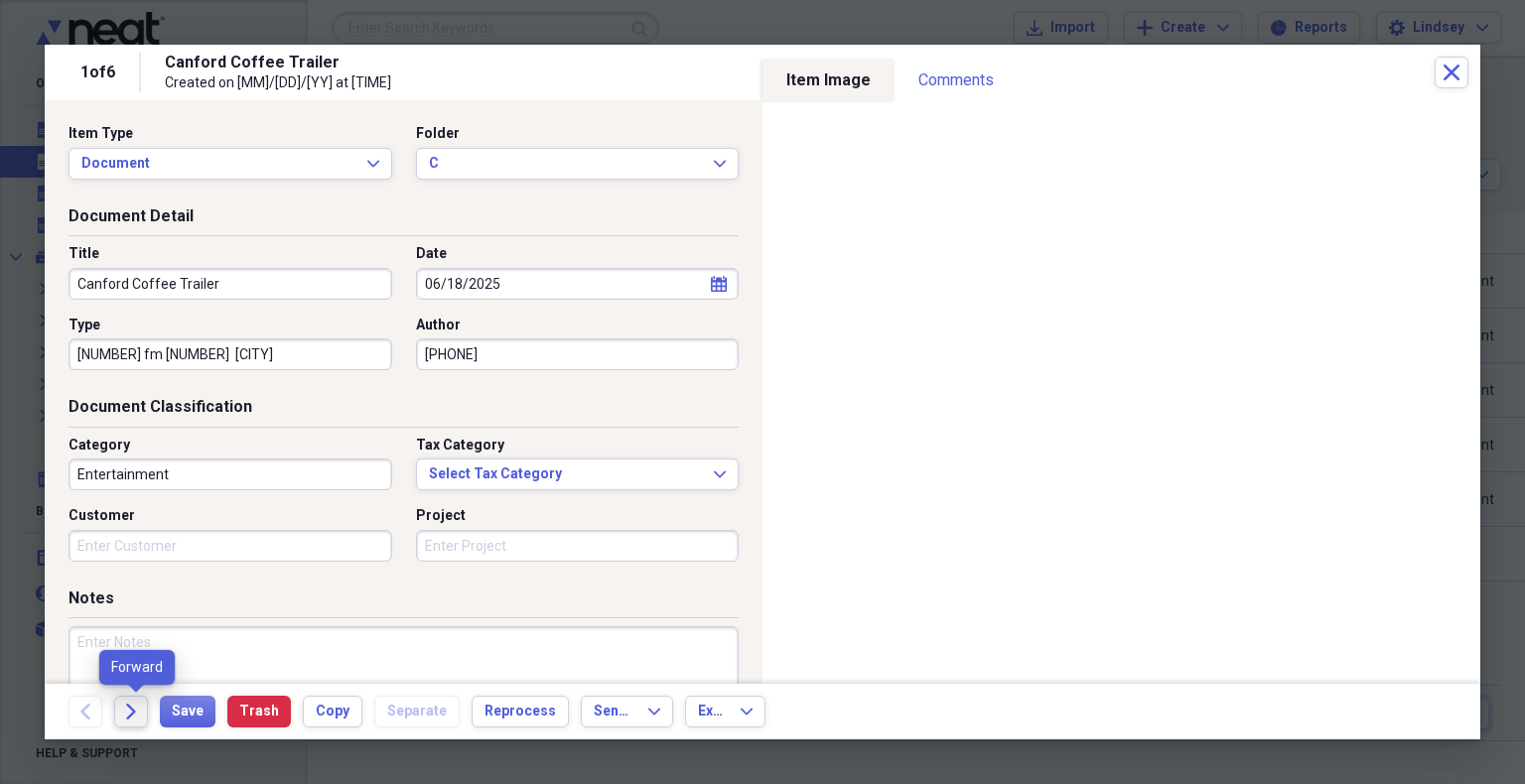 click 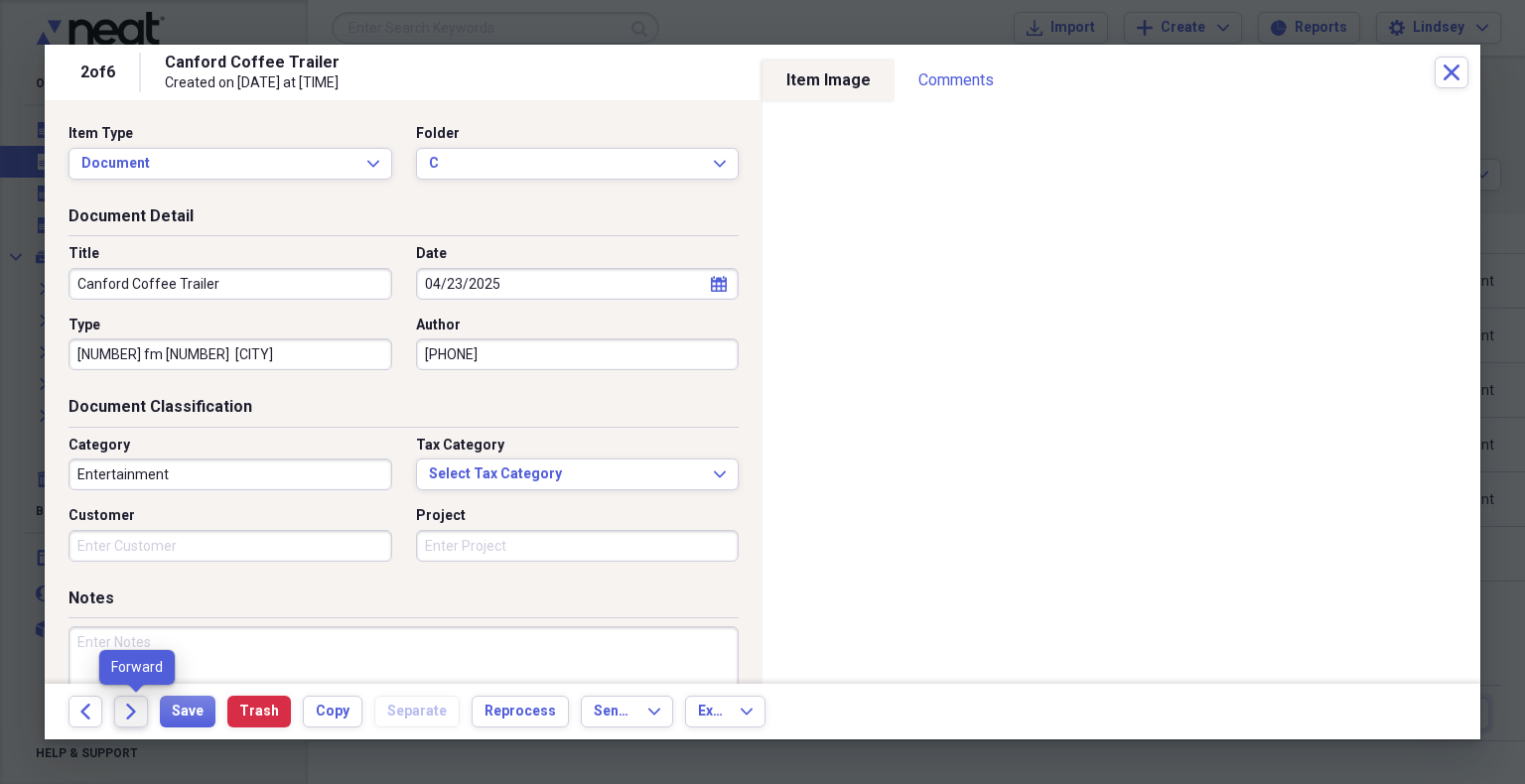 click 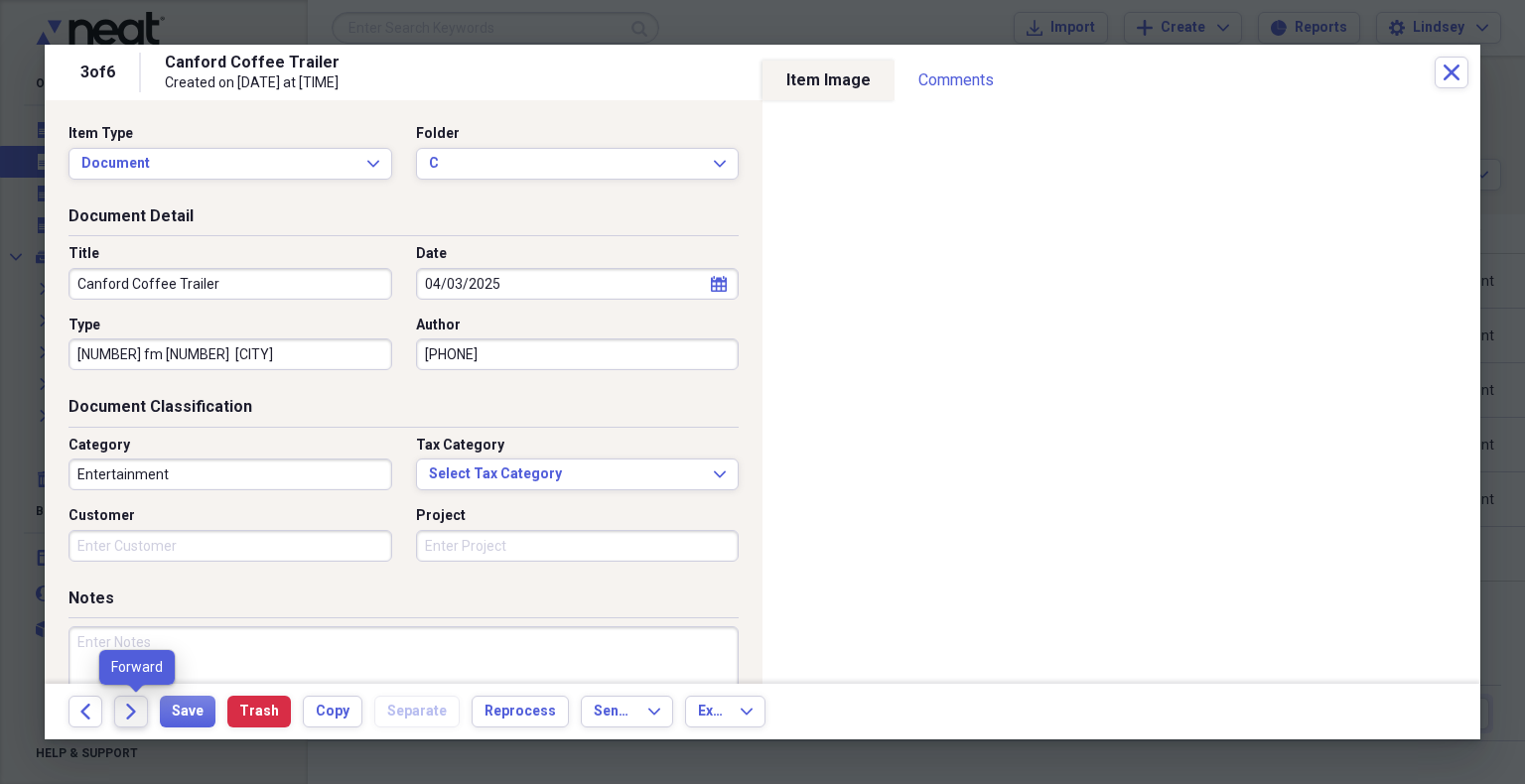click 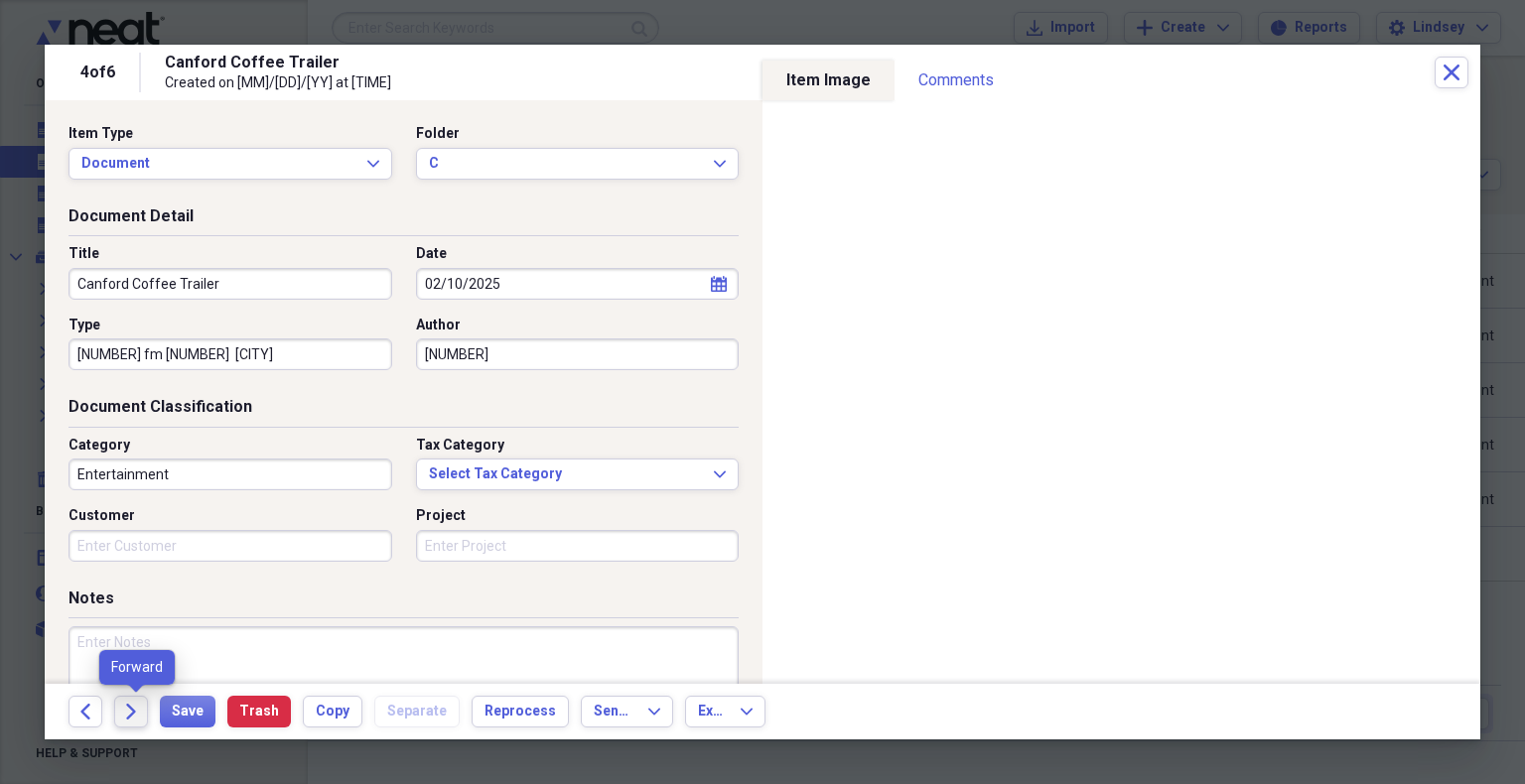 click 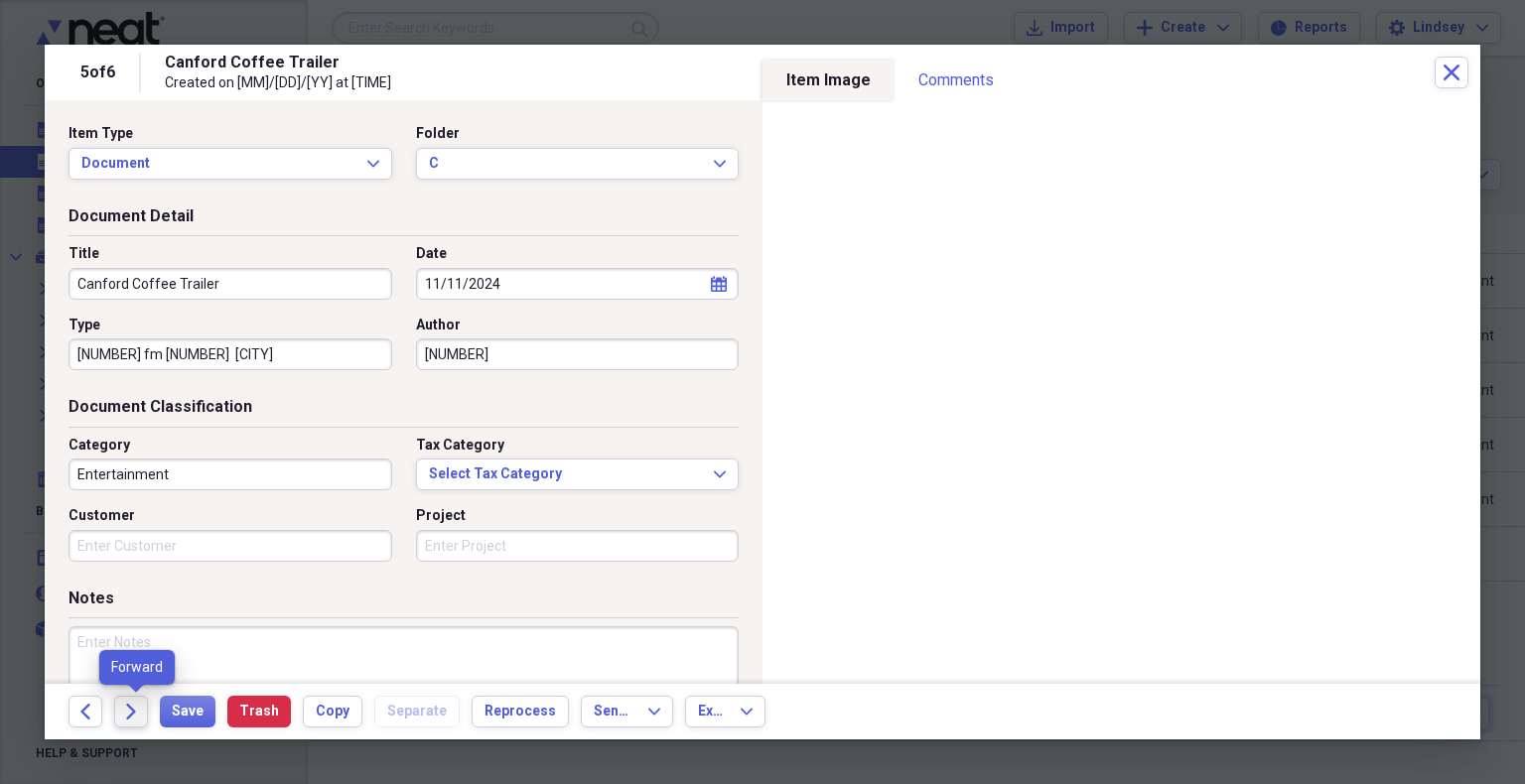 click 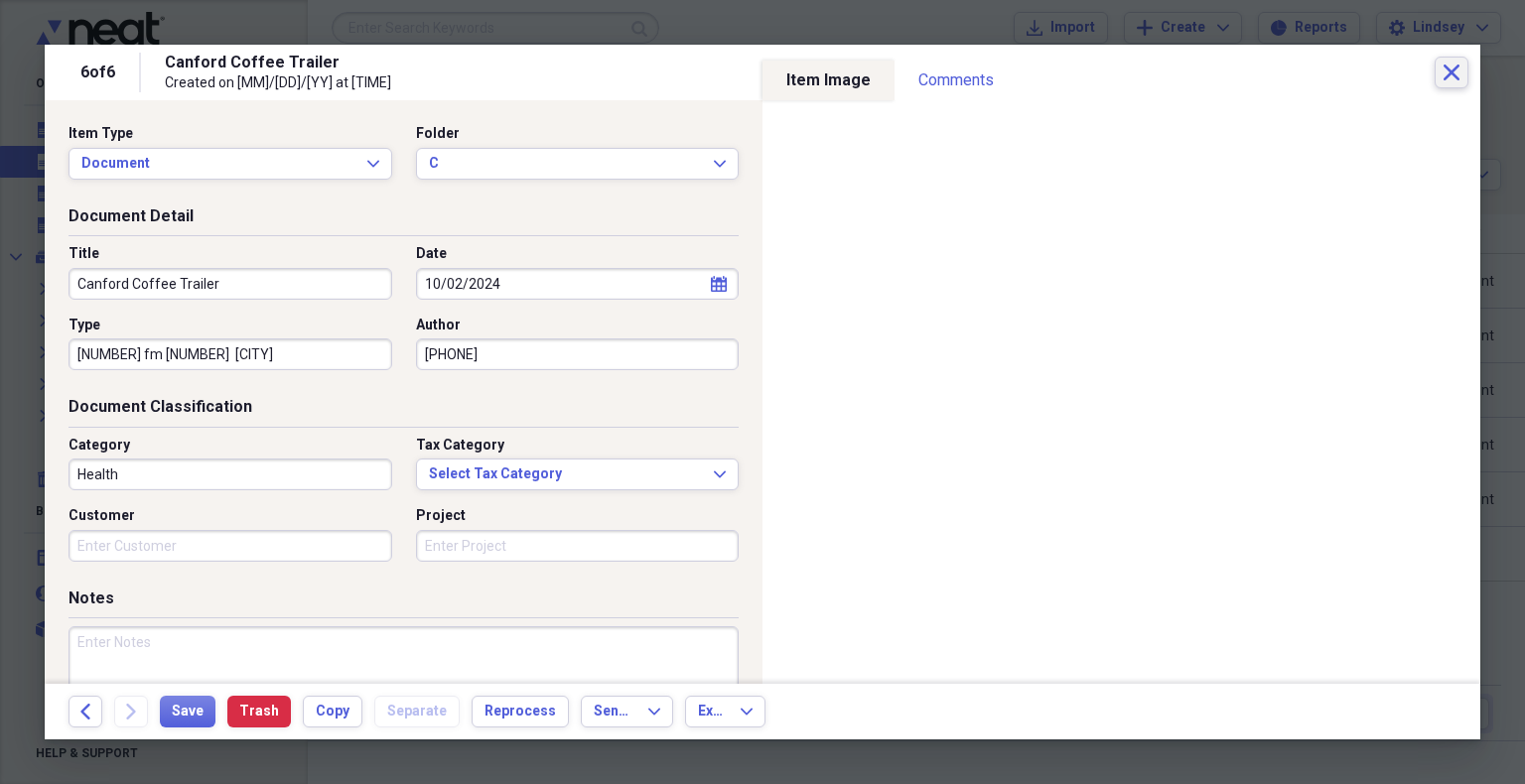 click on "Close" 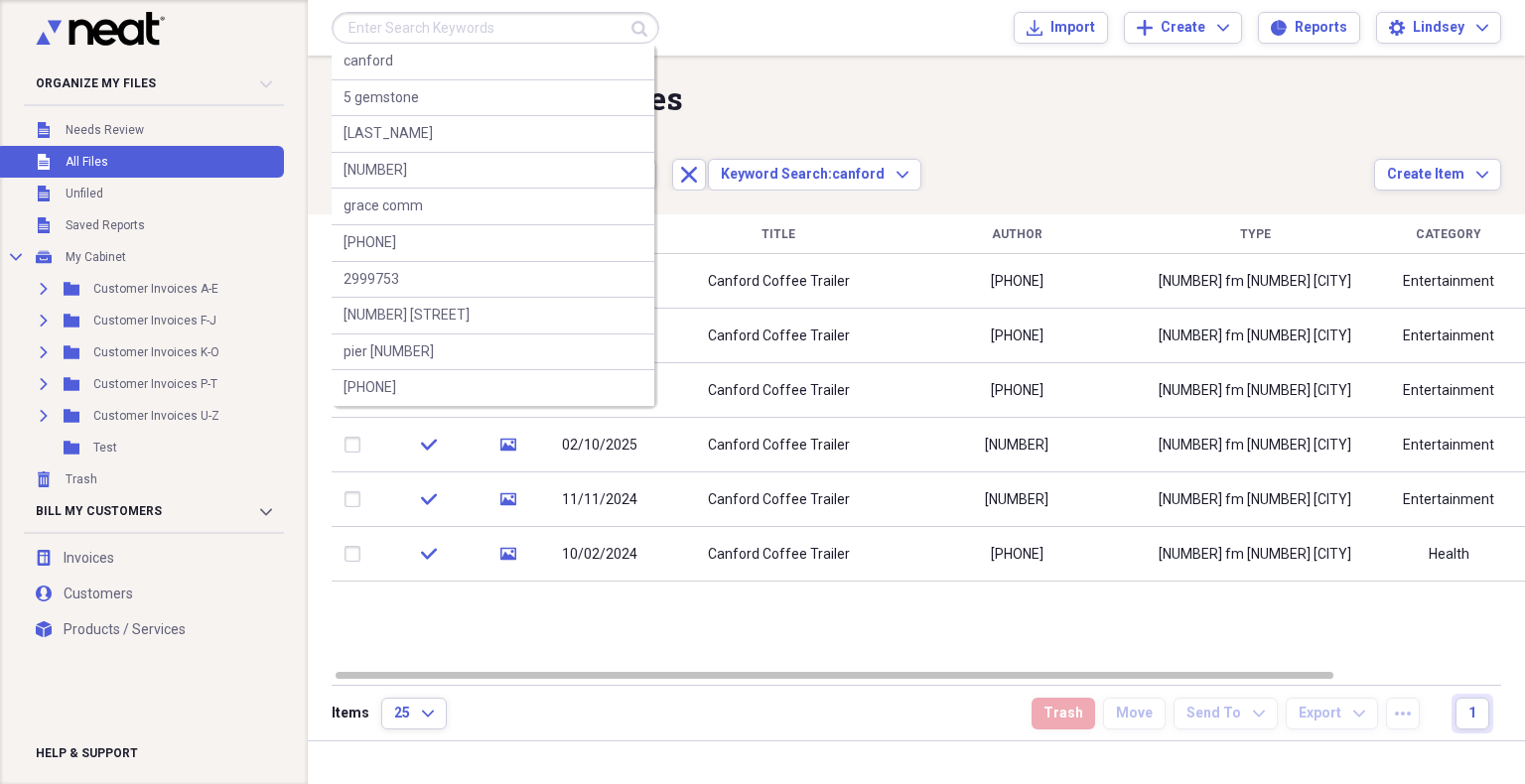 click at bounding box center [495, 28] 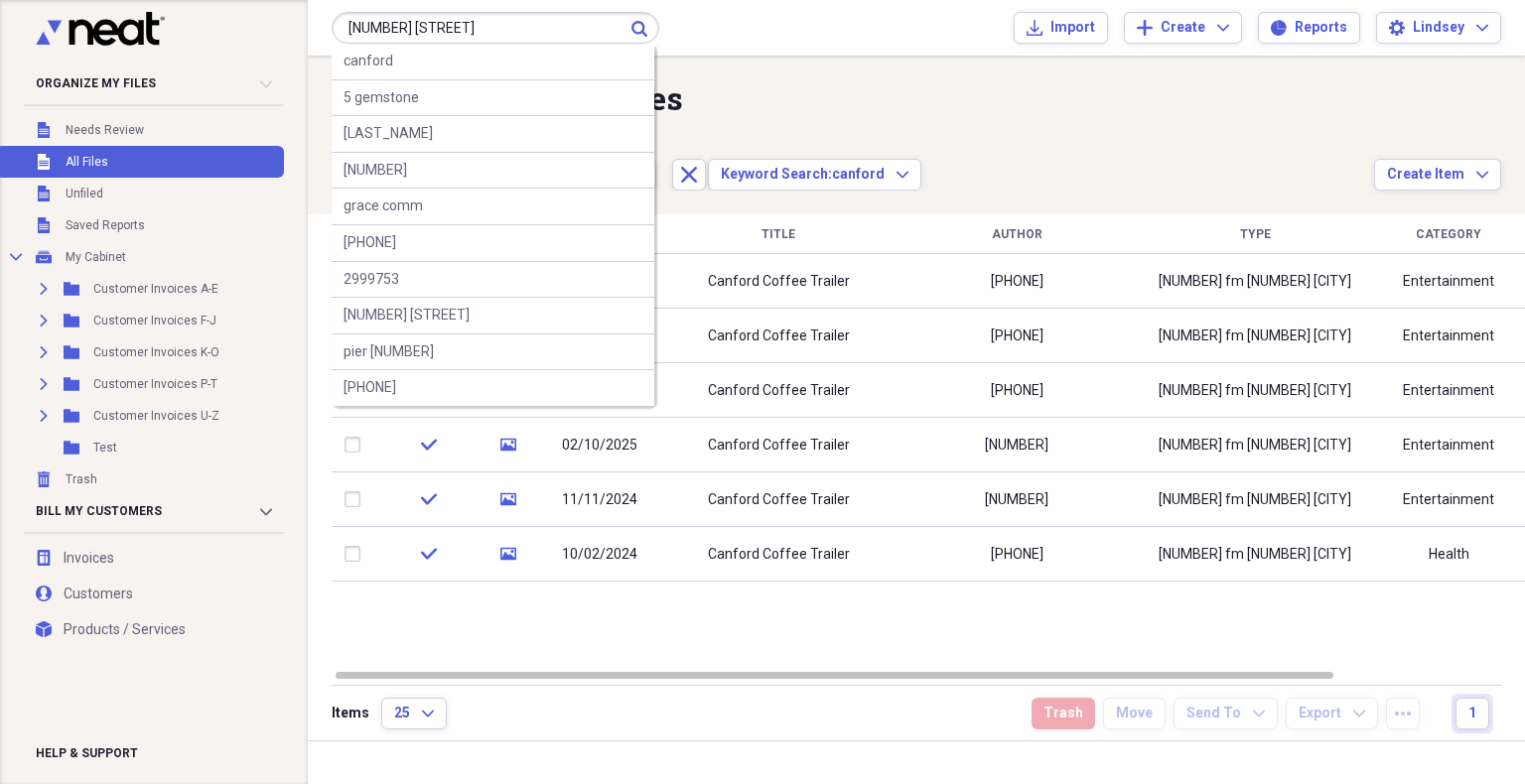 type on "[NUMBER] [STREET]" 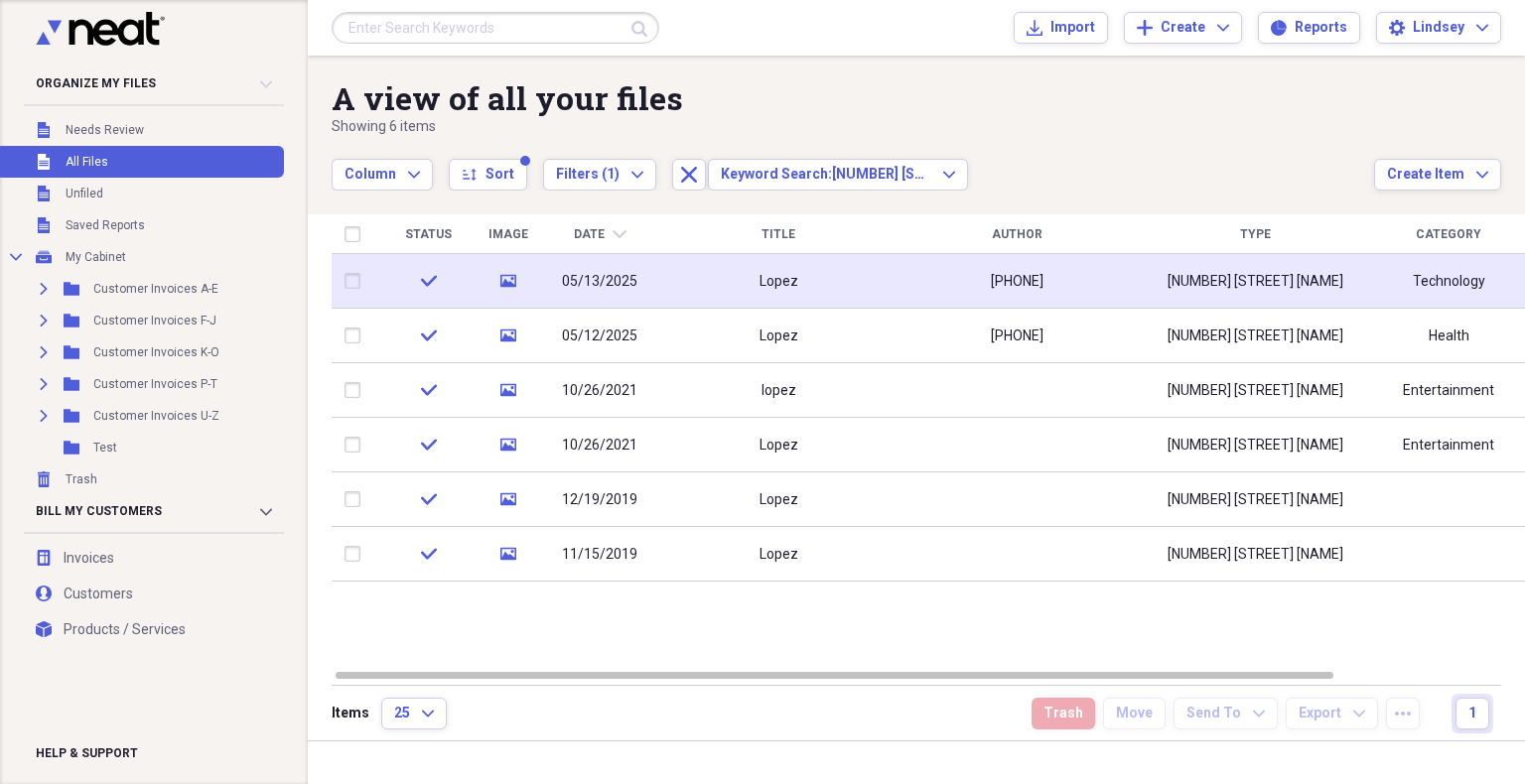 click on "Lopez" at bounding box center [778, 281] 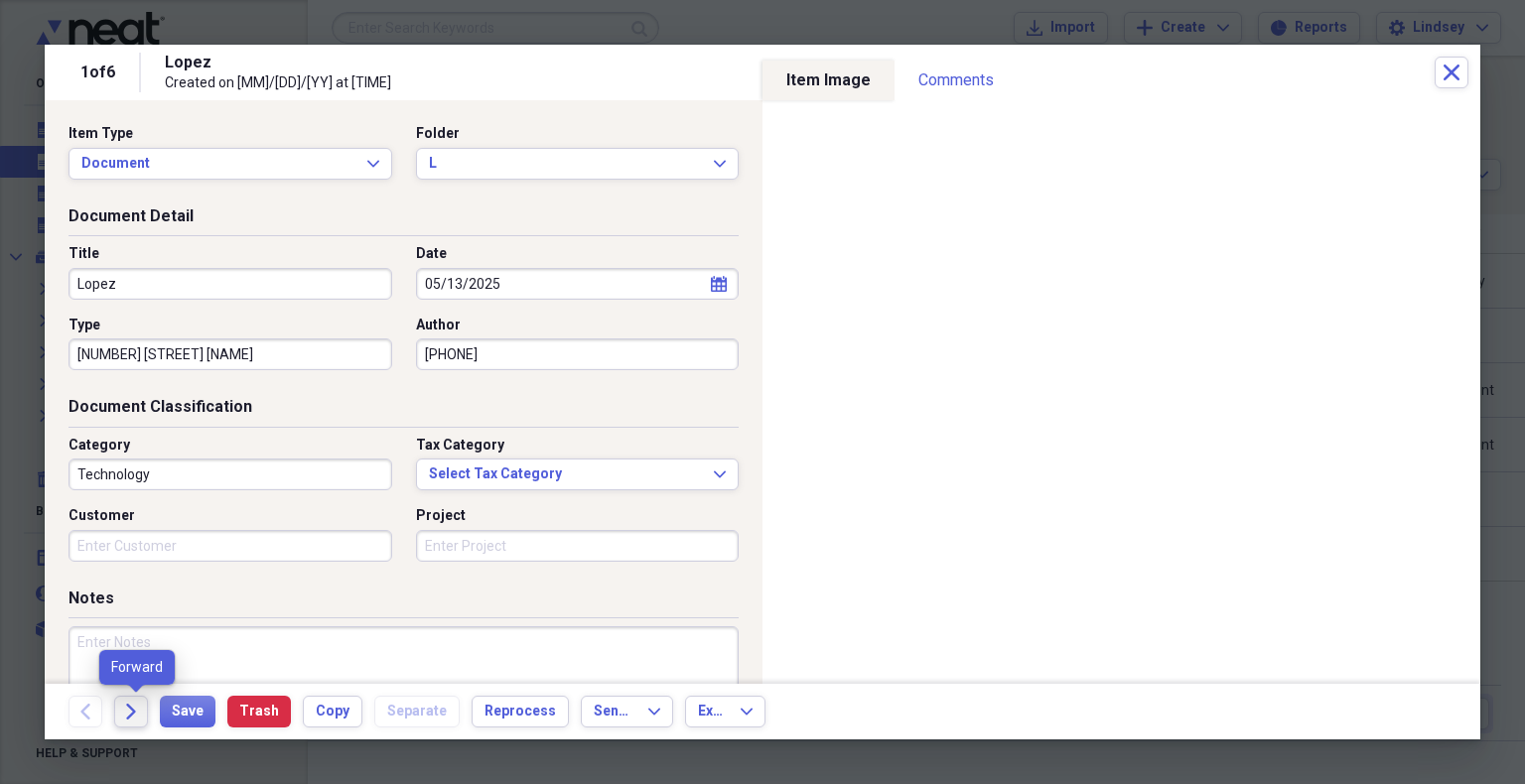 click on "Forward" 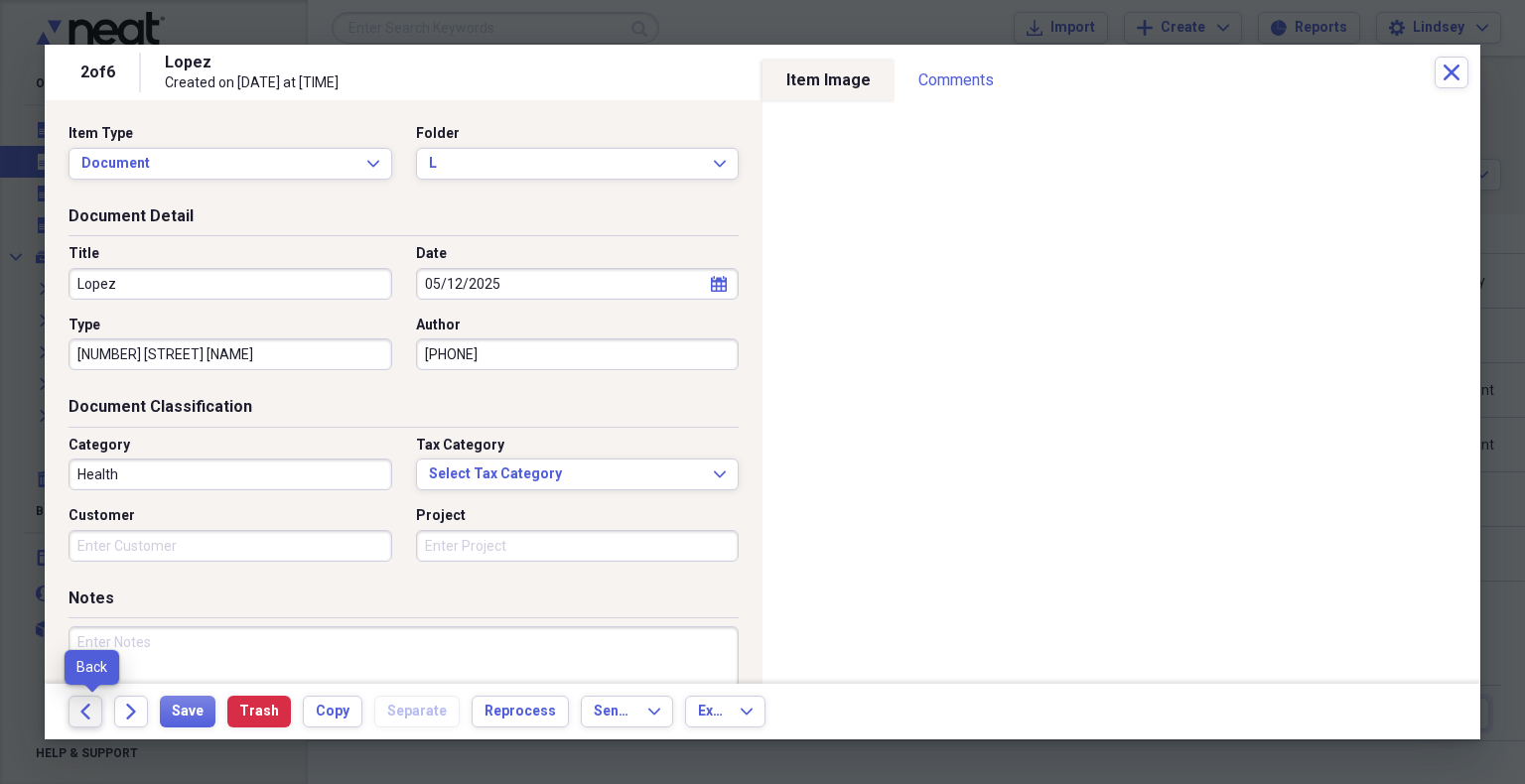 click on "Back" 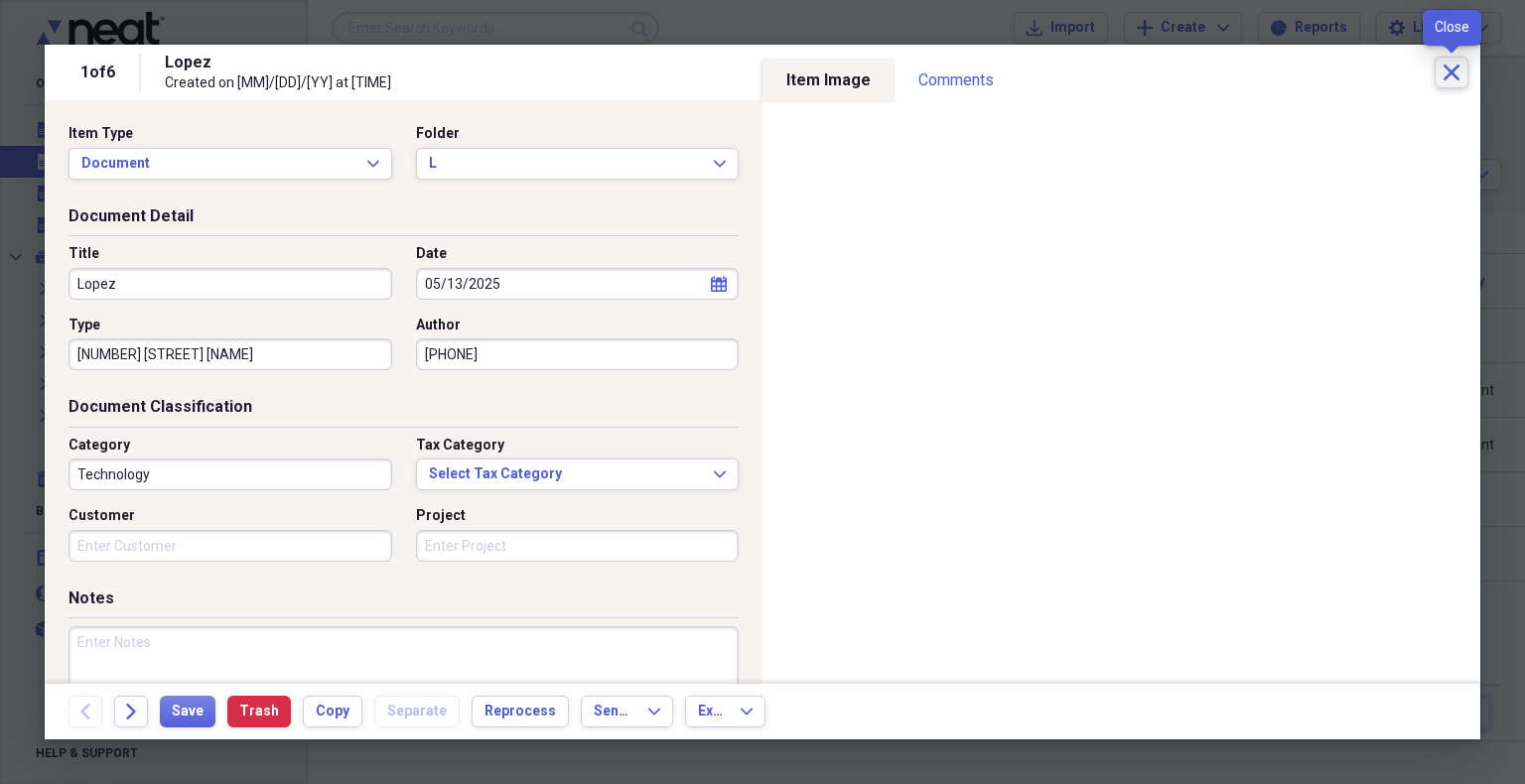 click on "Close" at bounding box center (1452, 72) 